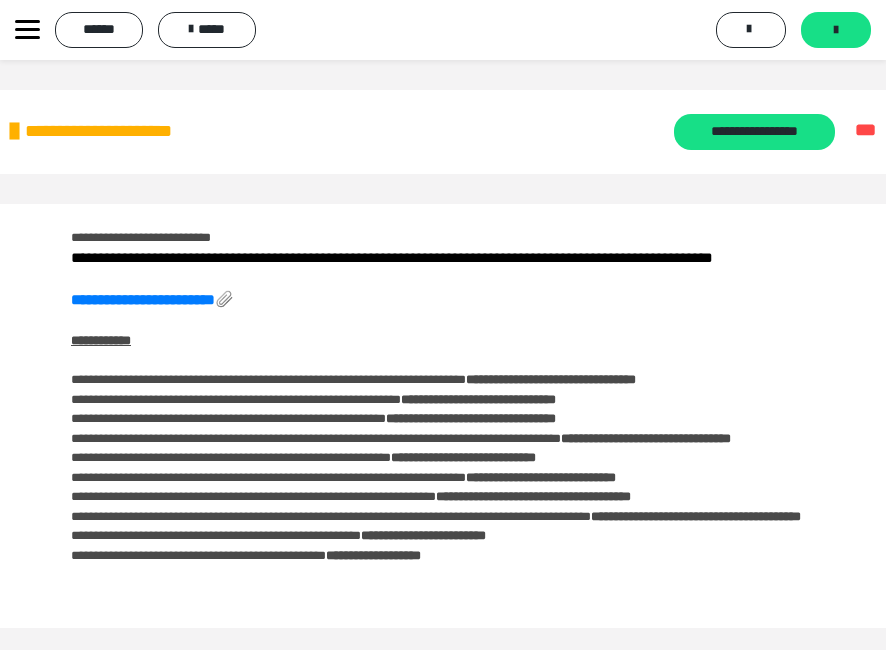 scroll, scrollTop: 0, scrollLeft: 0, axis: both 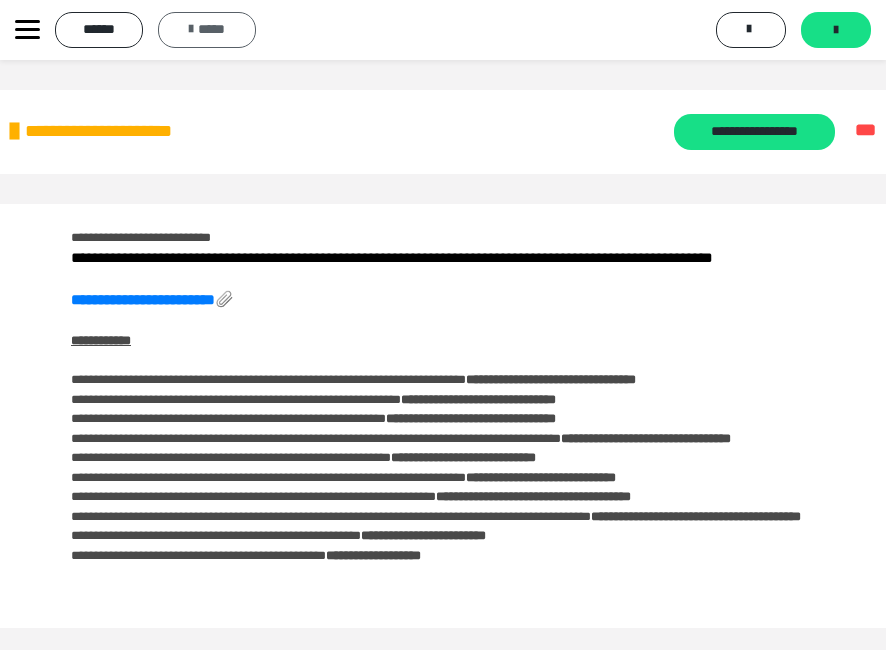 click on "*****" at bounding box center [207, 30] 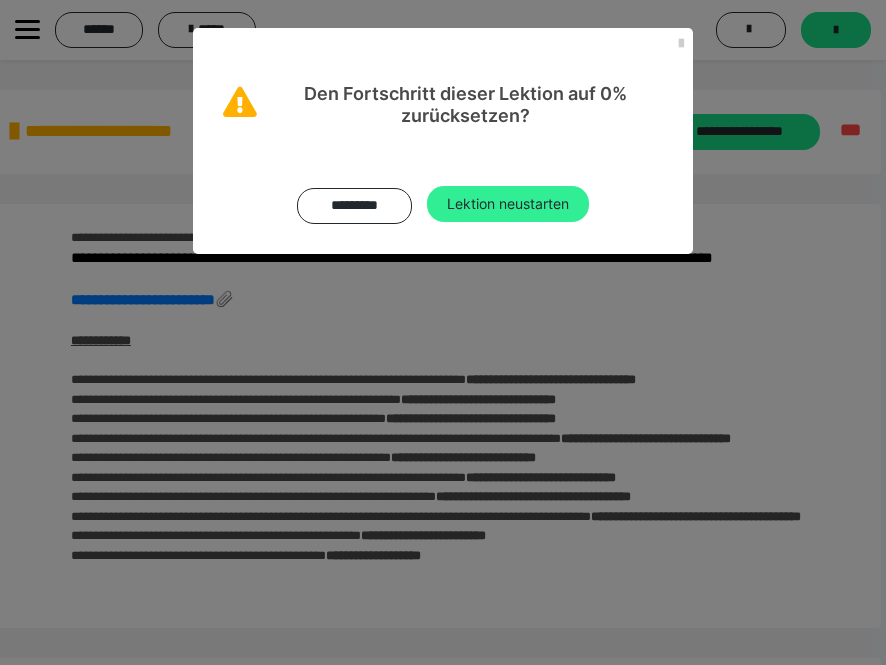click on "Lektion neustarten" at bounding box center (508, 204) 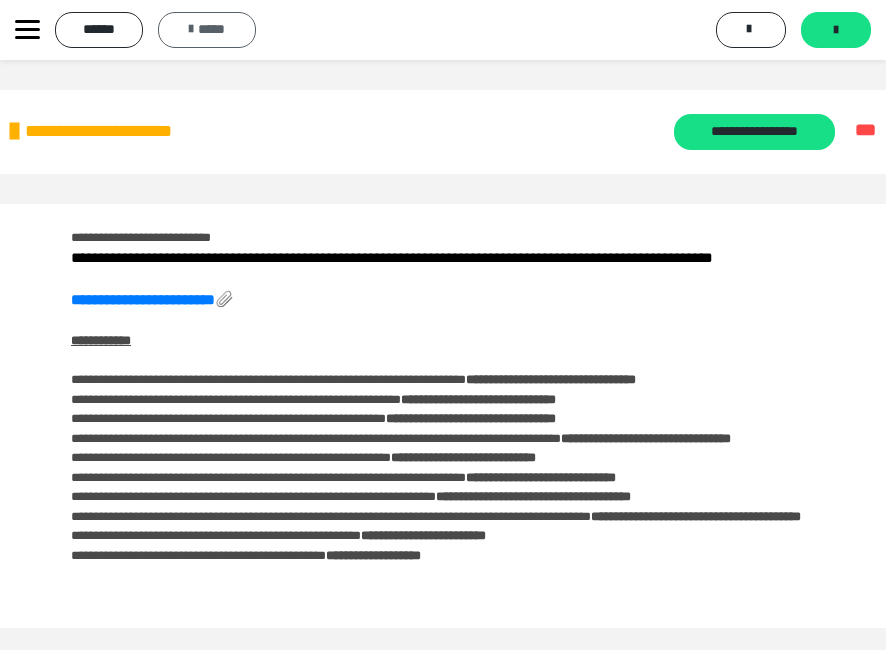 click on "*****" at bounding box center [207, 30] 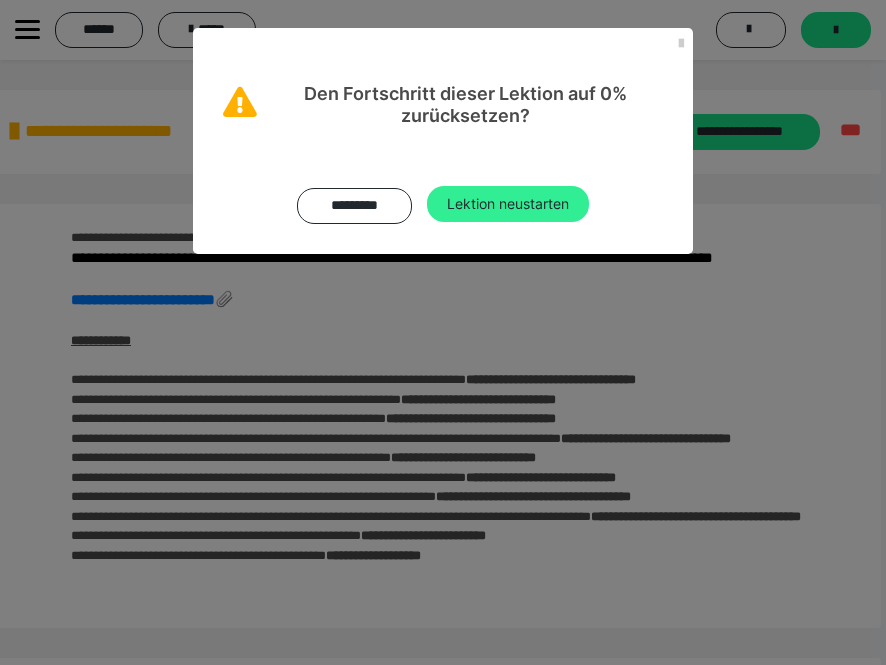 click on "Lektion neustarten" at bounding box center (508, 204) 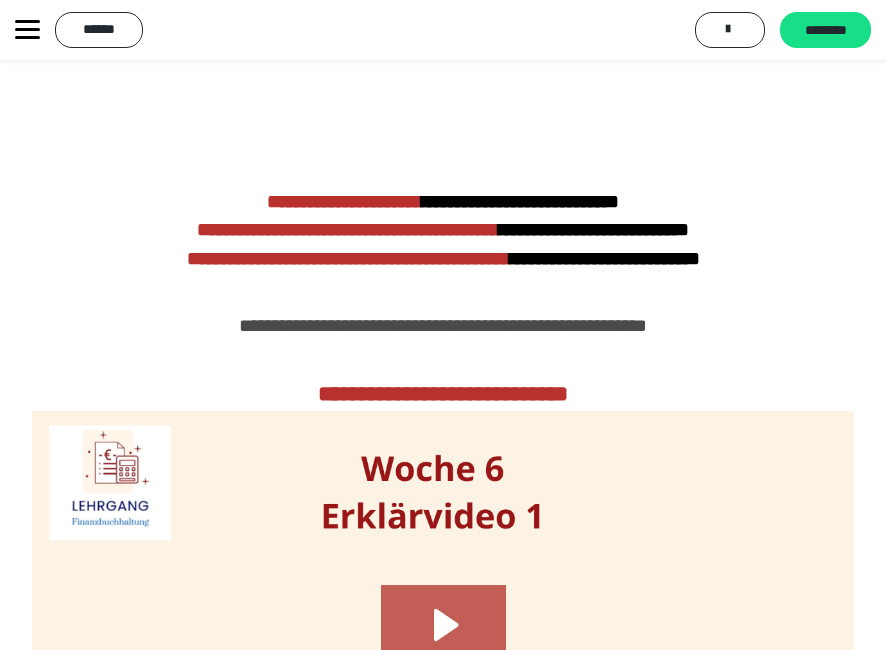 scroll, scrollTop: 600, scrollLeft: 0, axis: vertical 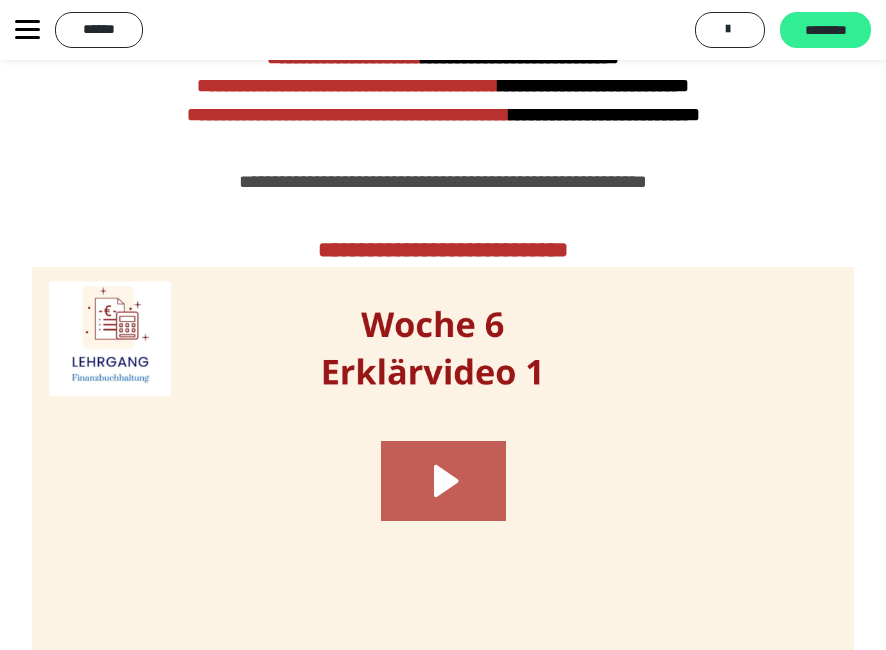 click on "********" at bounding box center (825, 31) 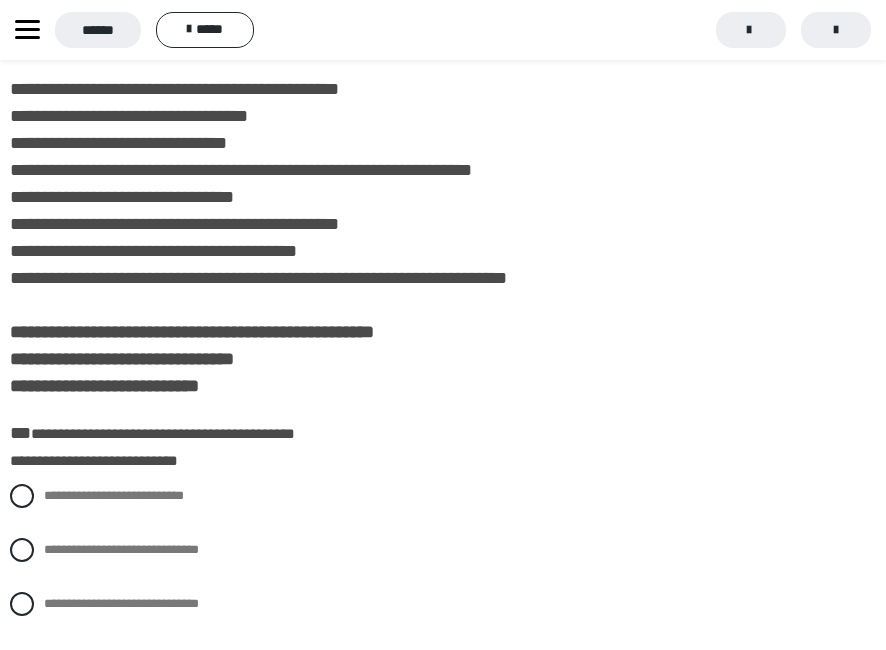 scroll, scrollTop: 700, scrollLeft: 0, axis: vertical 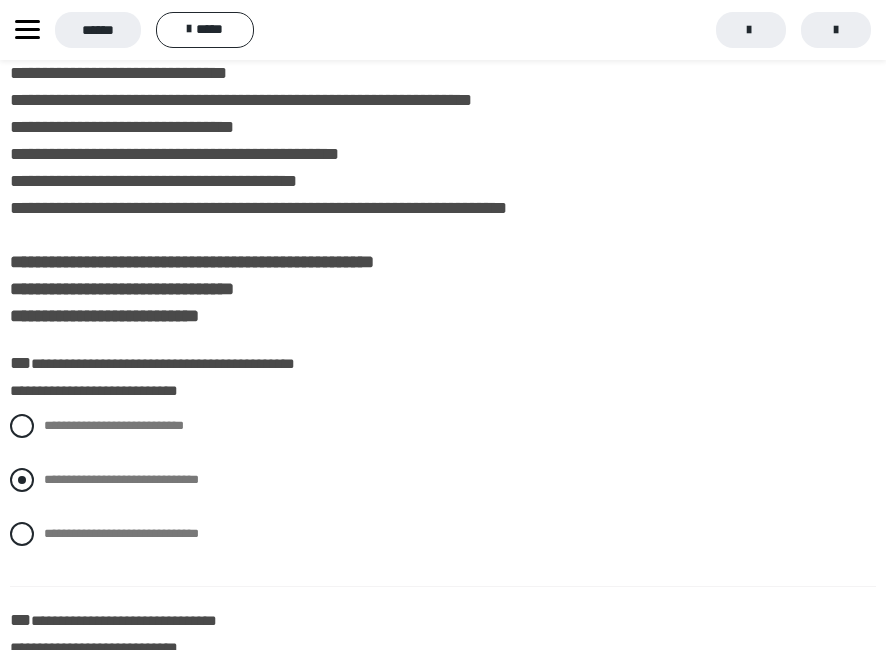 click at bounding box center (22, 480) 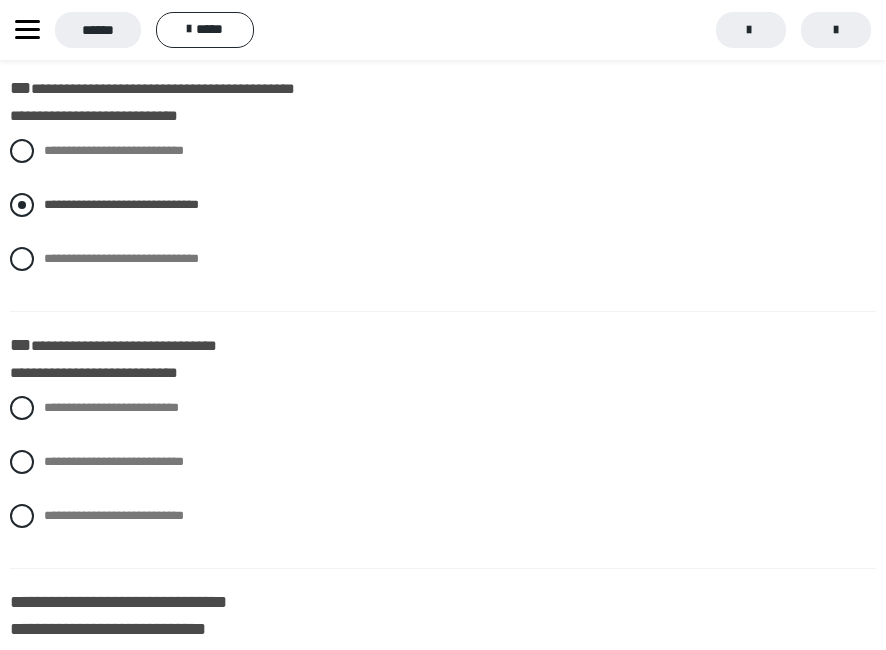 scroll, scrollTop: 1000, scrollLeft: 0, axis: vertical 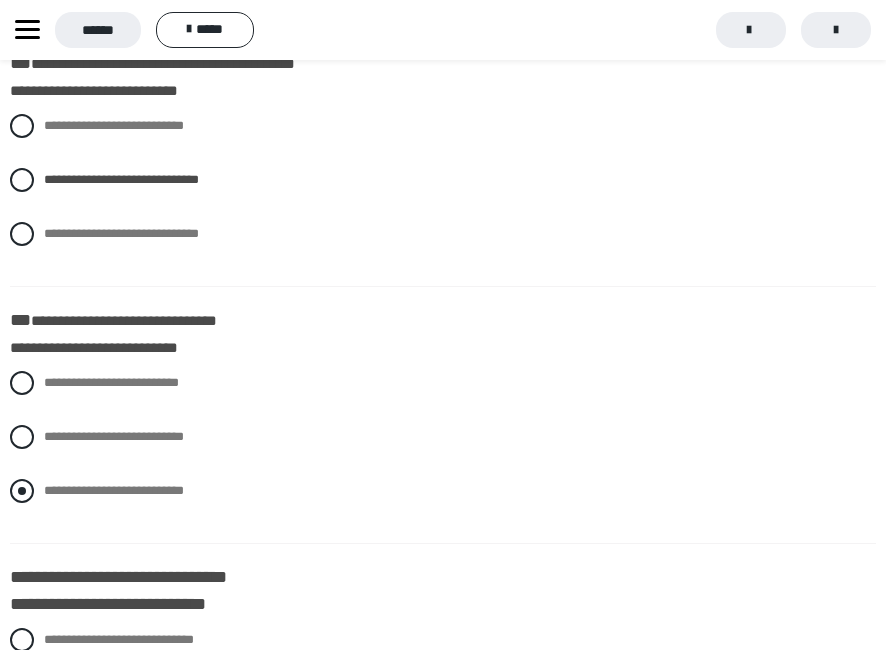 click at bounding box center [22, 491] 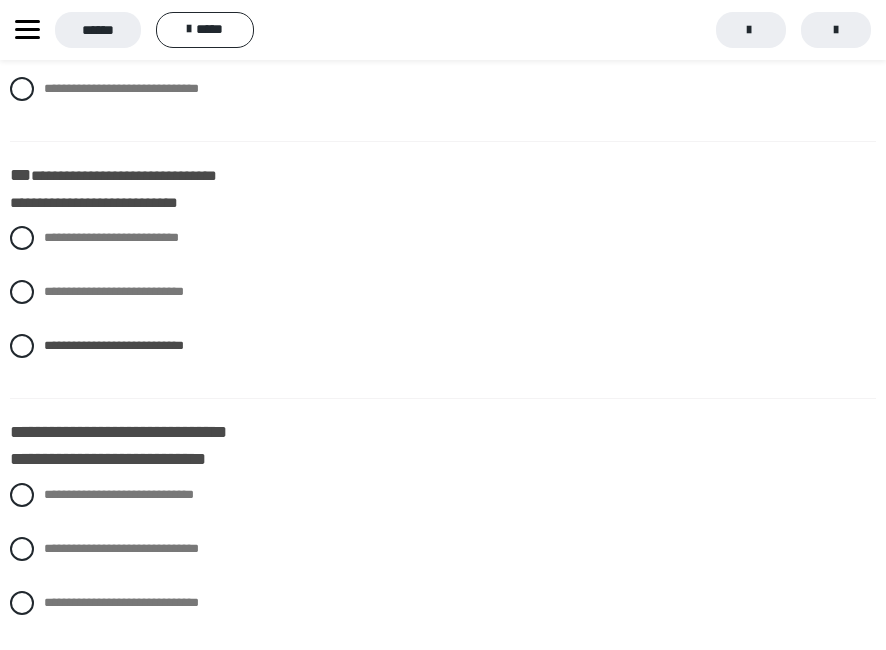 scroll, scrollTop: 1200, scrollLeft: 0, axis: vertical 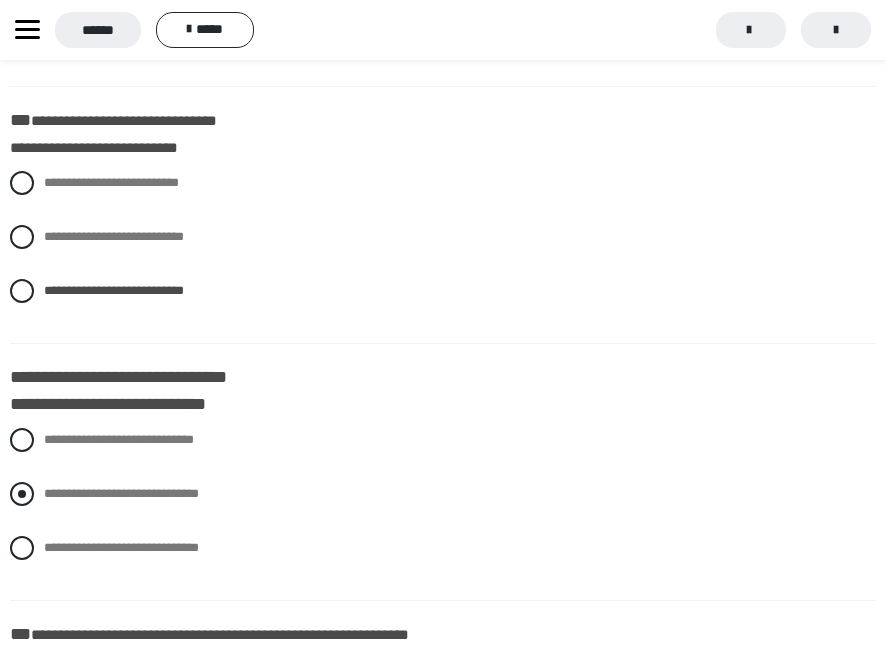 click at bounding box center [22, 494] 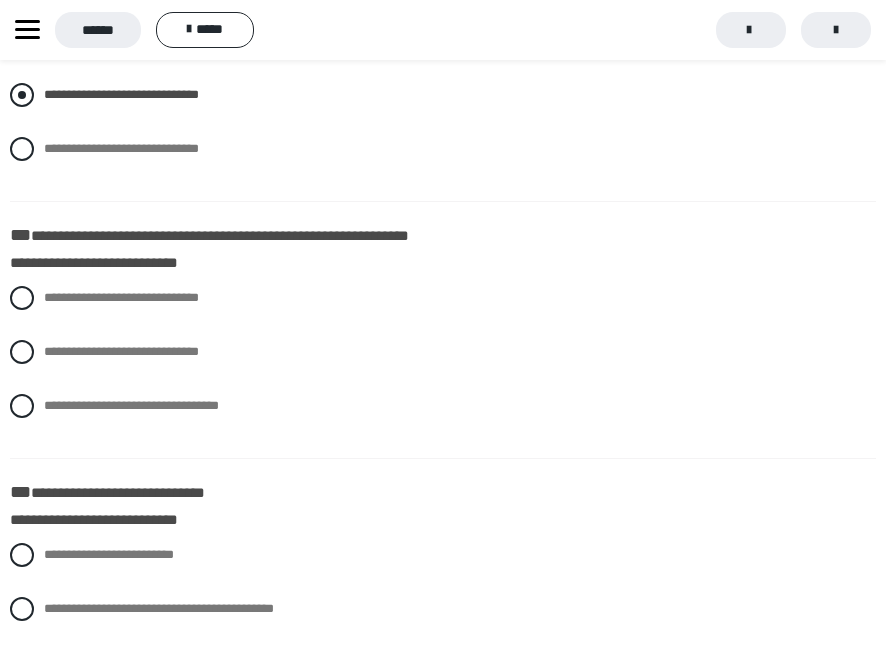 scroll, scrollTop: 1600, scrollLeft: 0, axis: vertical 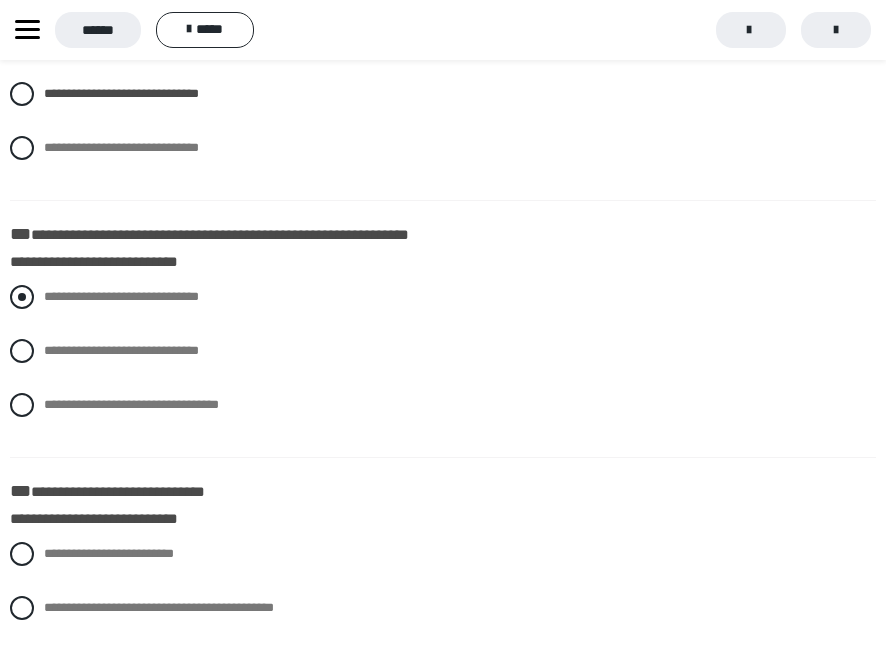 click at bounding box center [22, 297] 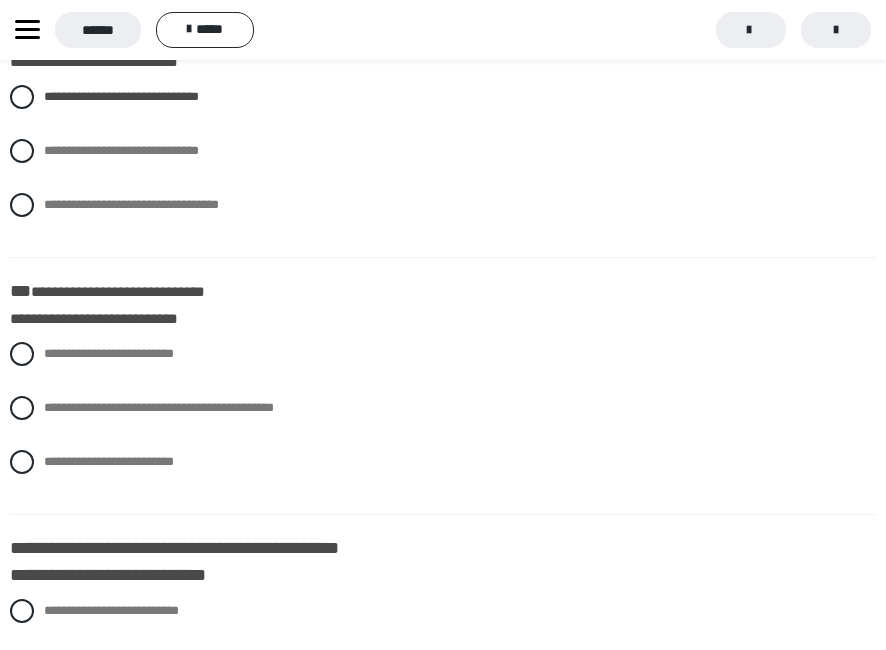 scroll, scrollTop: 1900, scrollLeft: 0, axis: vertical 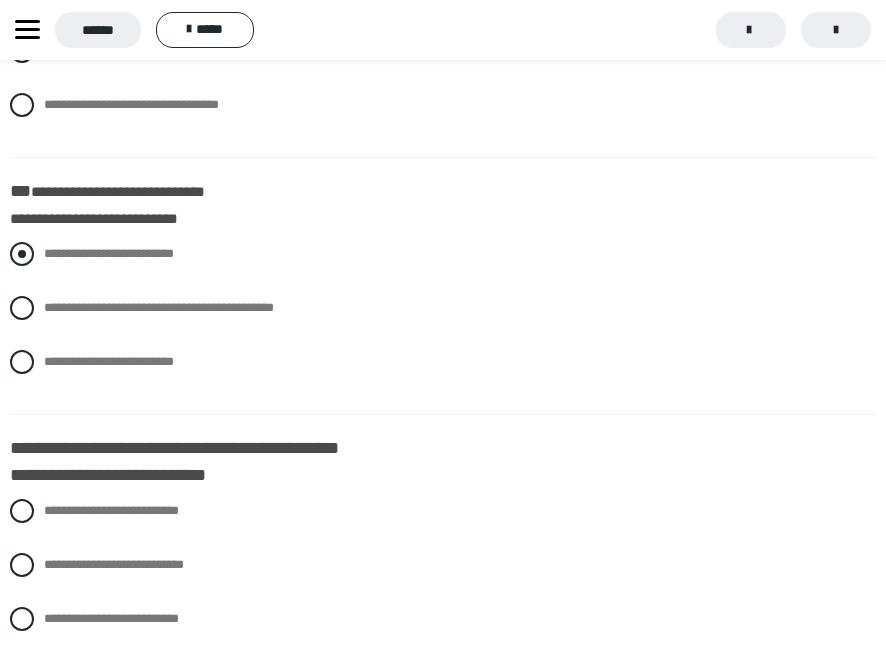 click on "**********" at bounding box center (443, 254) 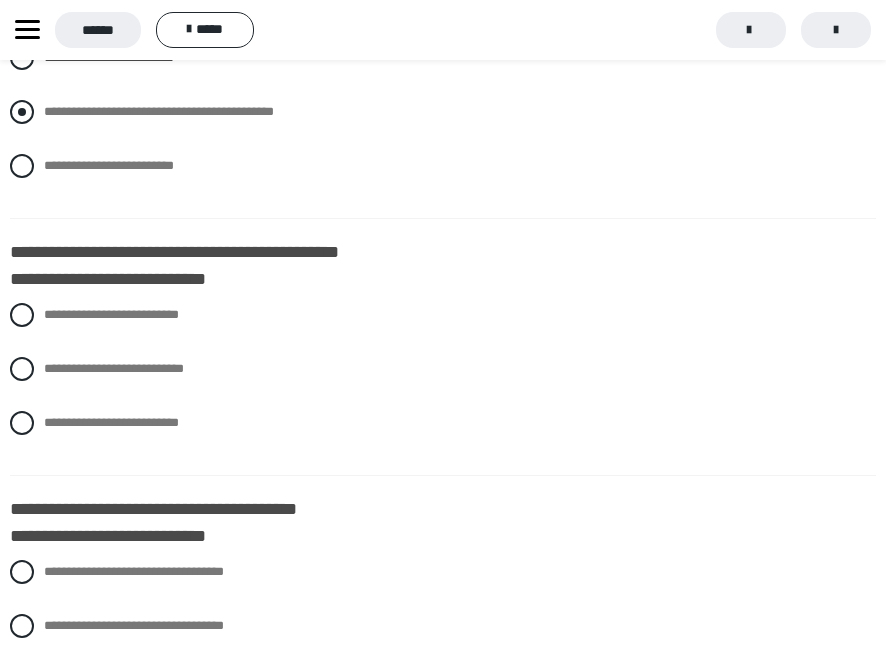 scroll, scrollTop: 2100, scrollLeft: 0, axis: vertical 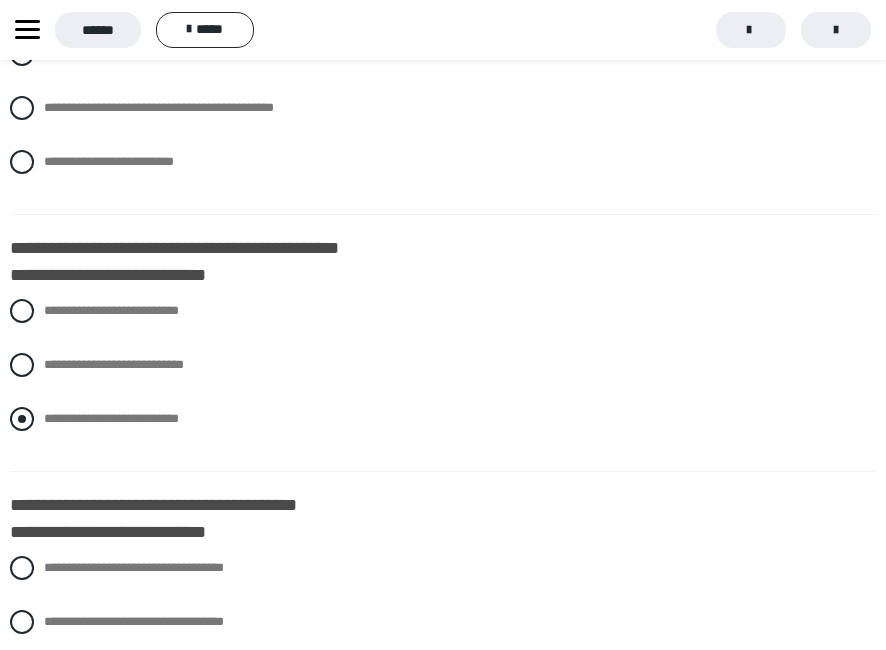 click at bounding box center (22, 419) 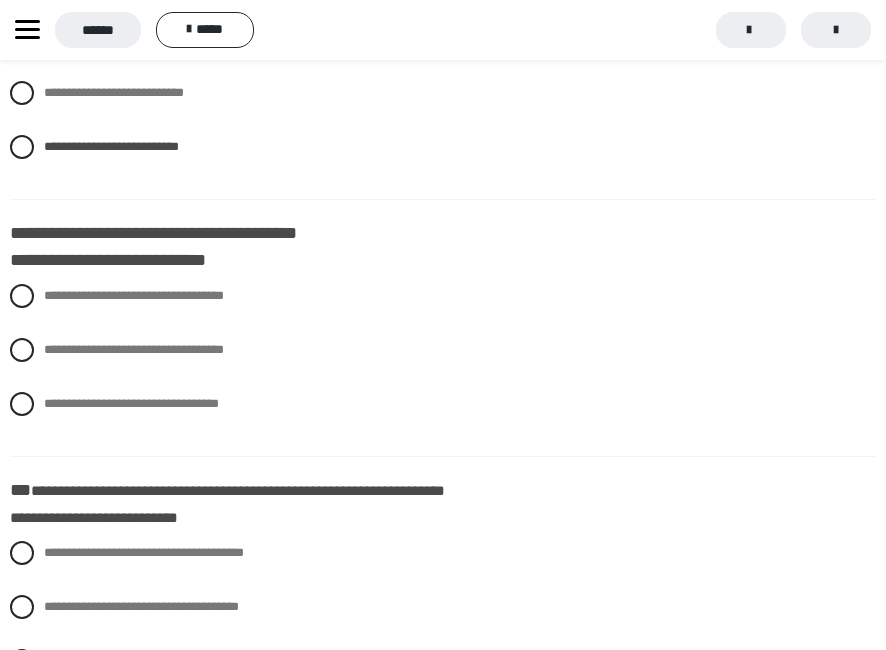 scroll, scrollTop: 2400, scrollLeft: 0, axis: vertical 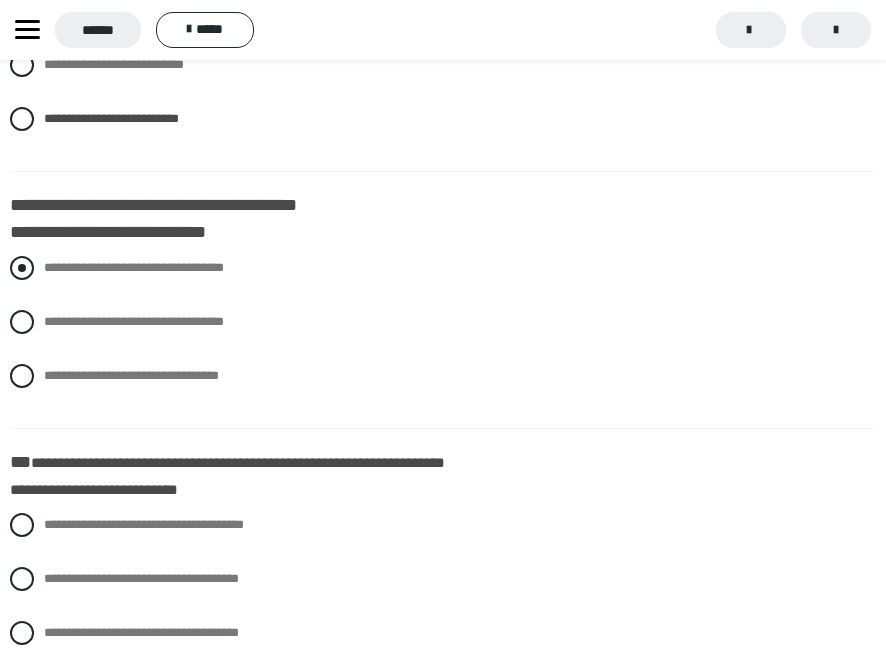 click at bounding box center (22, 268) 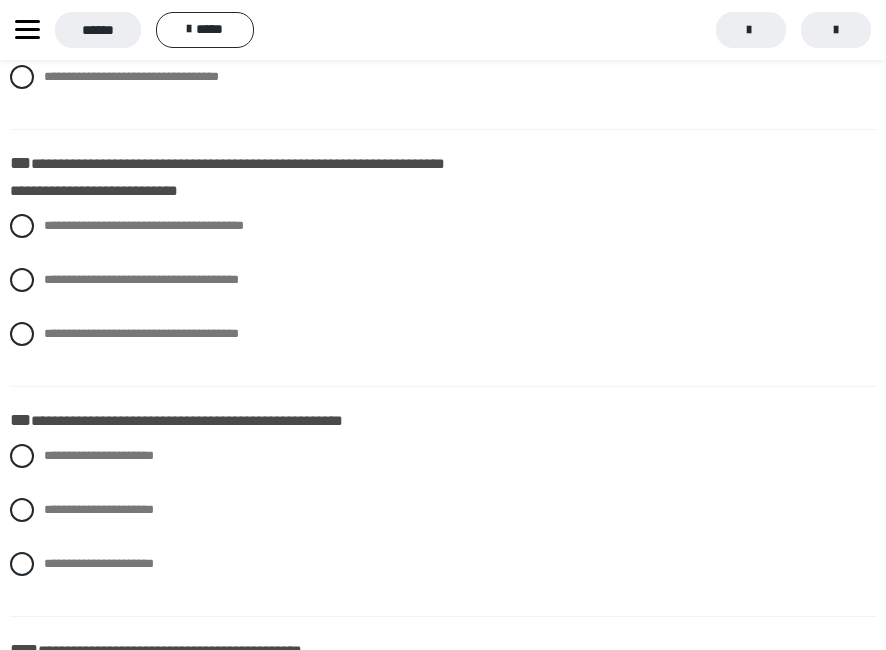 scroll, scrollTop: 2700, scrollLeft: 0, axis: vertical 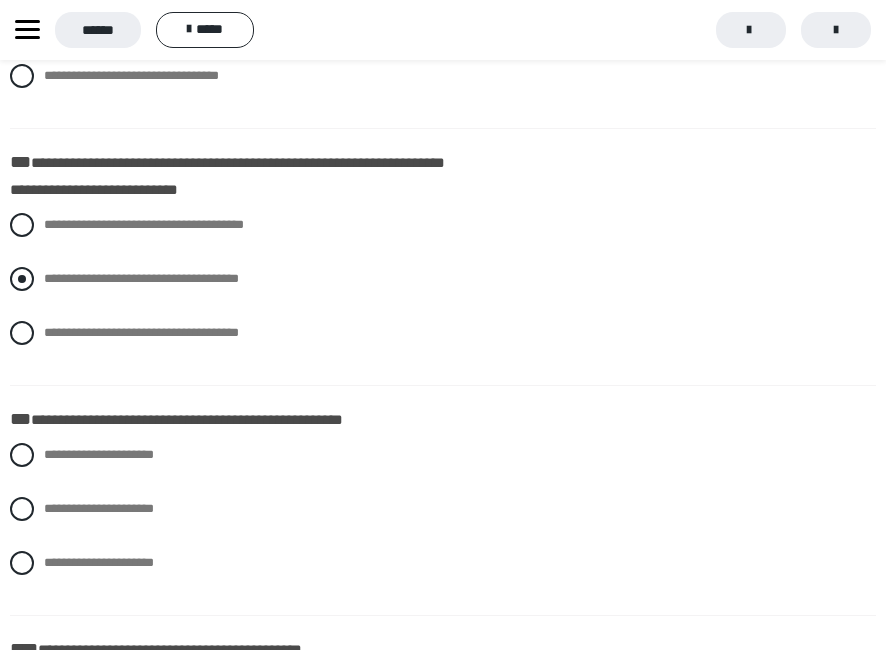 click at bounding box center [22, 279] 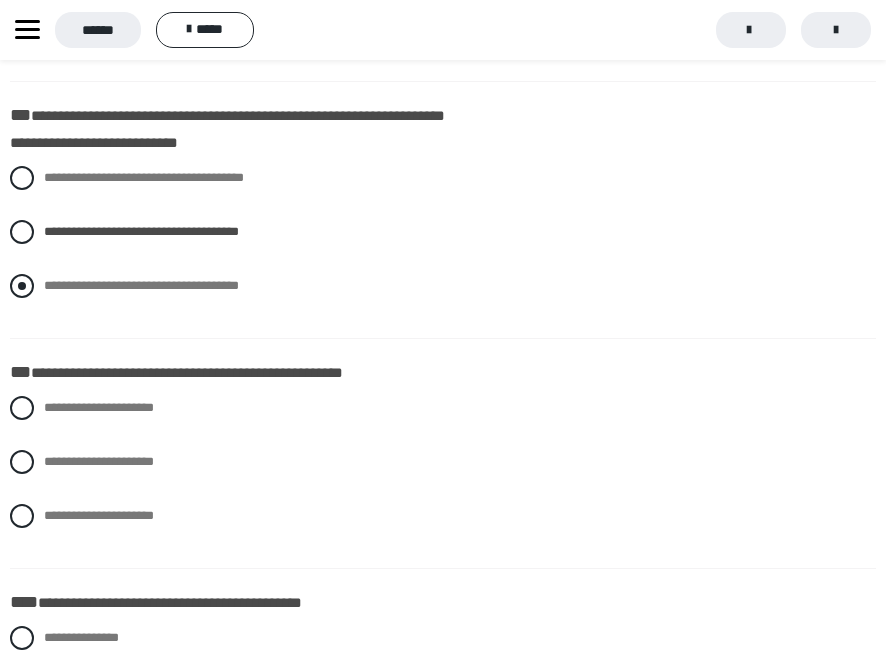 scroll, scrollTop: 2800, scrollLeft: 0, axis: vertical 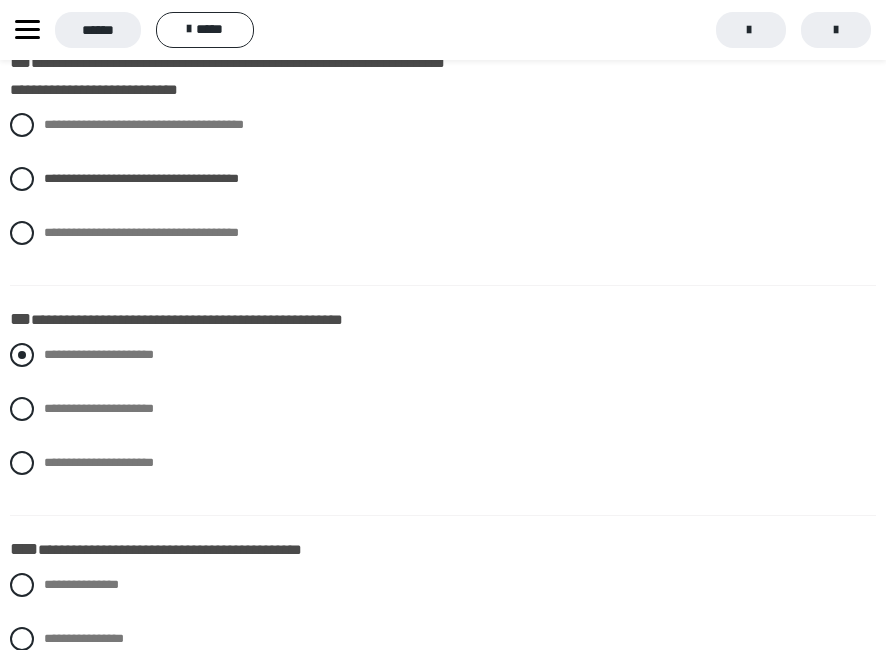 click at bounding box center (22, 355) 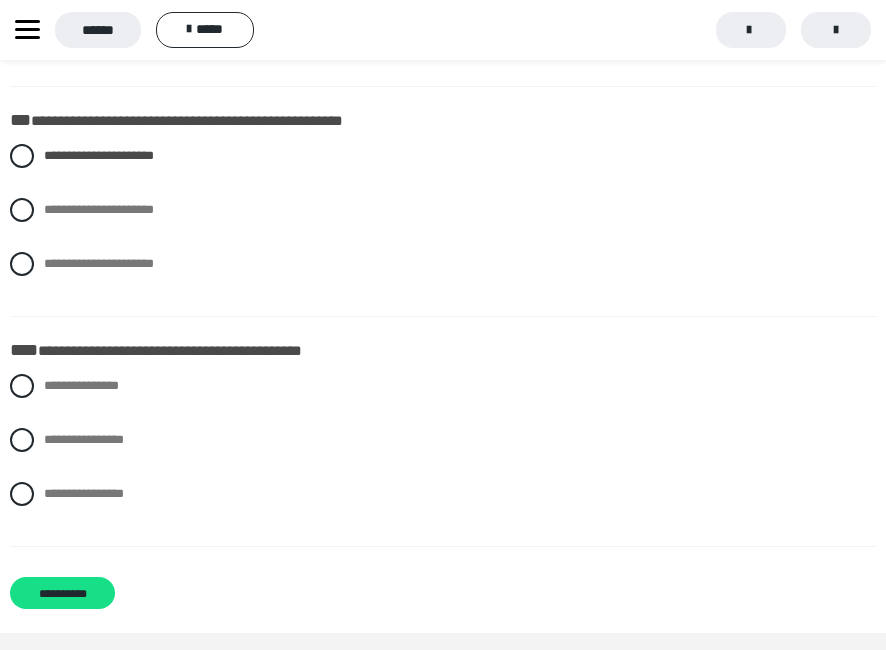 scroll, scrollTop: 3000, scrollLeft: 0, axis: vertical 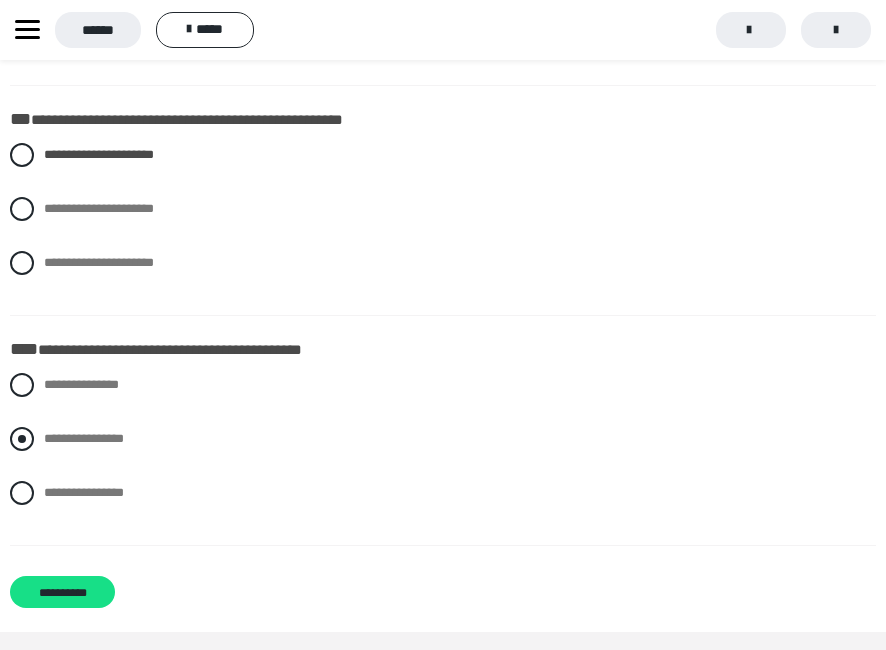 click at bounding box center [22, 439] 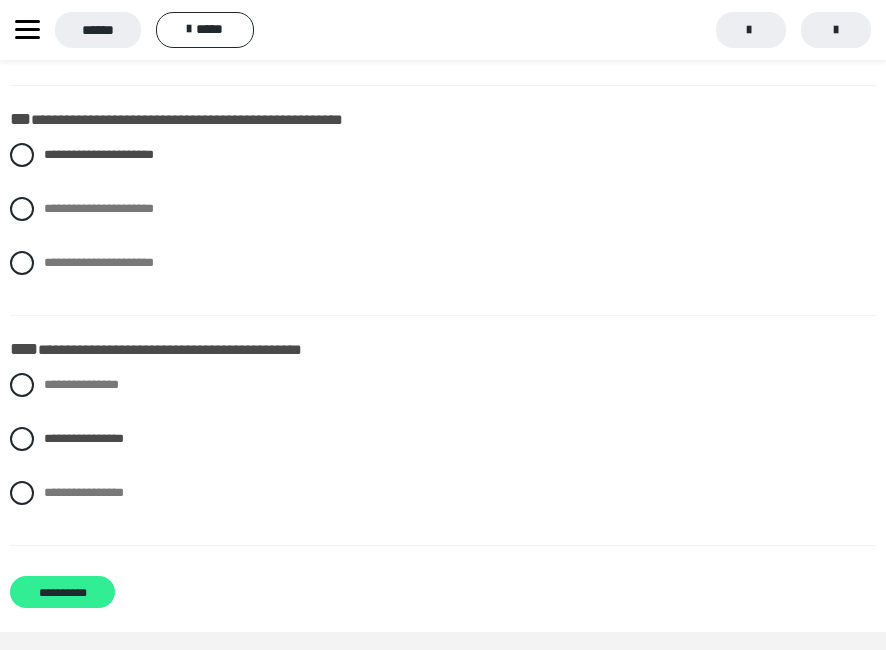 click on "**********" at bounding box center [62, 592] 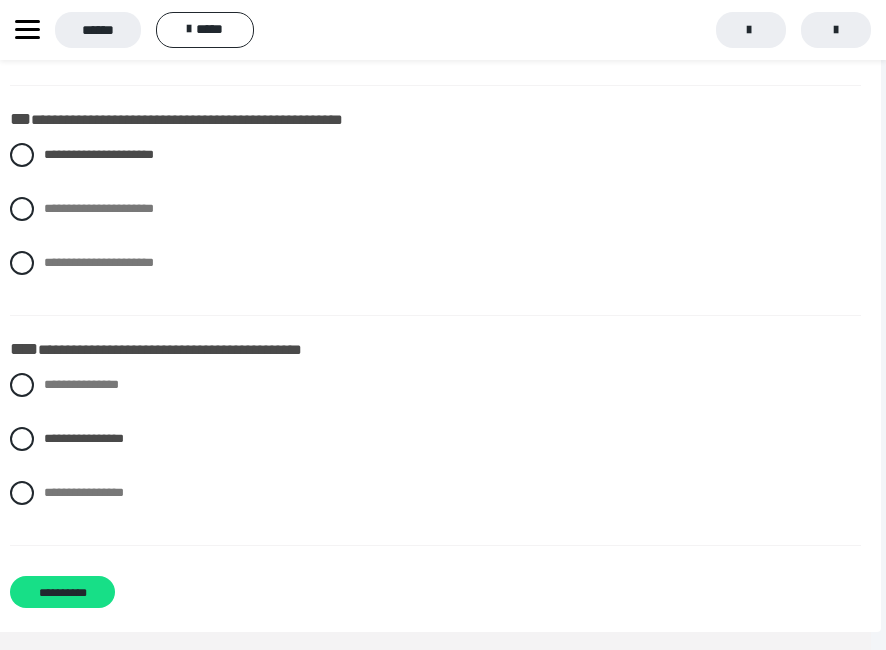 scroll, scrollTop: 2997, scrollLeft: 0, axis: vertical 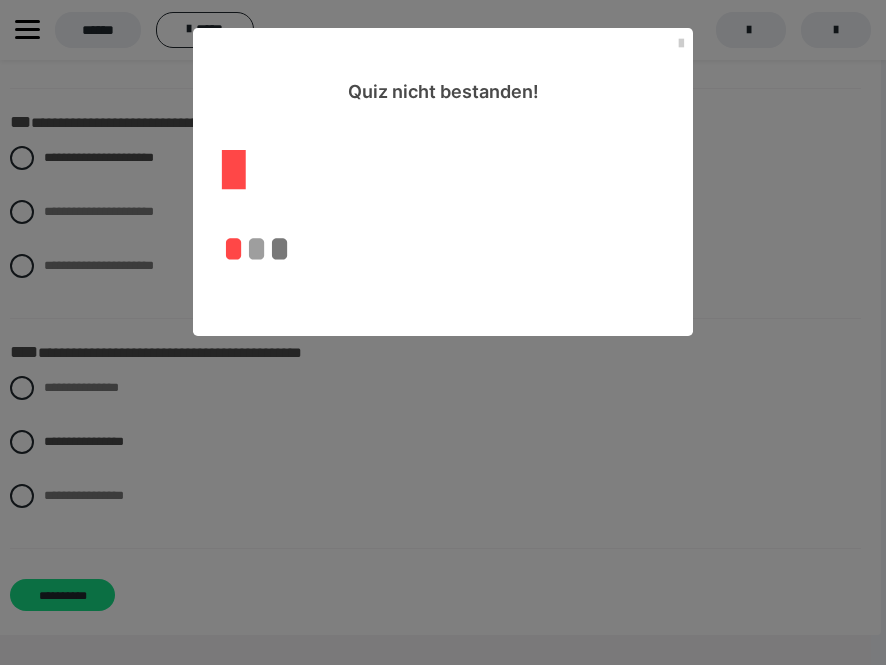 click on "Quiz nicht bestanden! * * *" at bounding box center [443, 332] 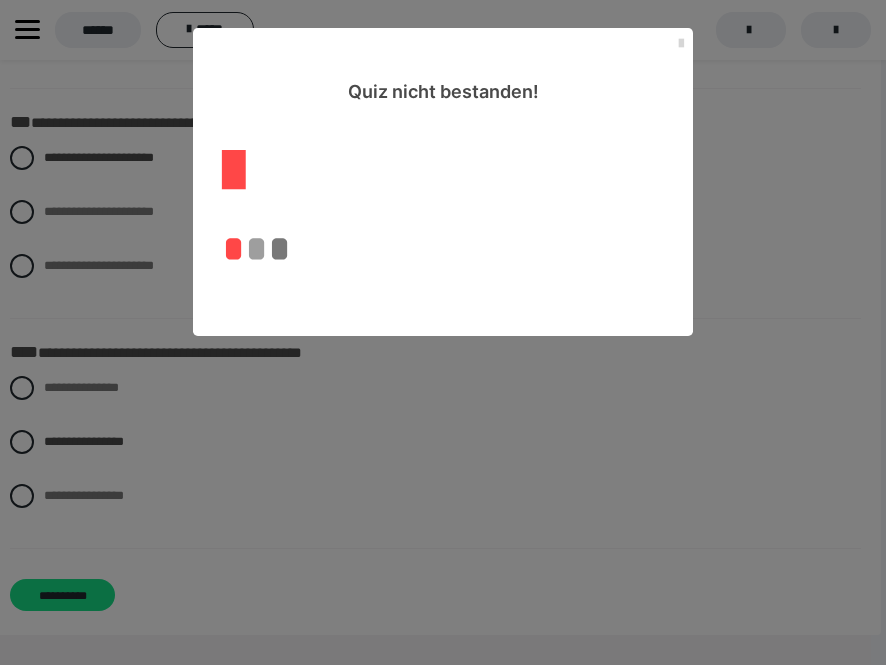 click at bounding box center [681, 44] 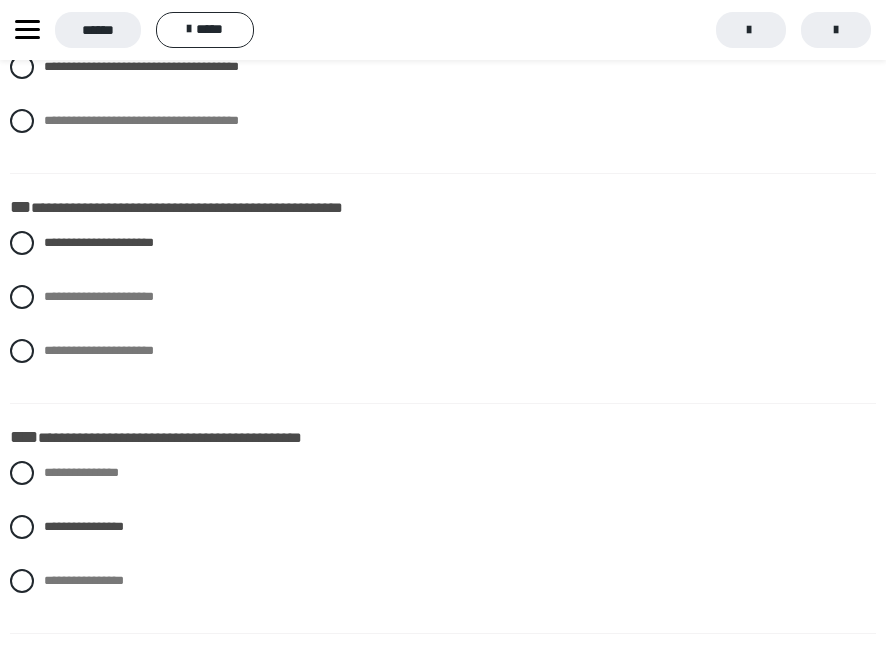 scroll, scrollTop: 3012, scrollLeft: 0, axis: vertical 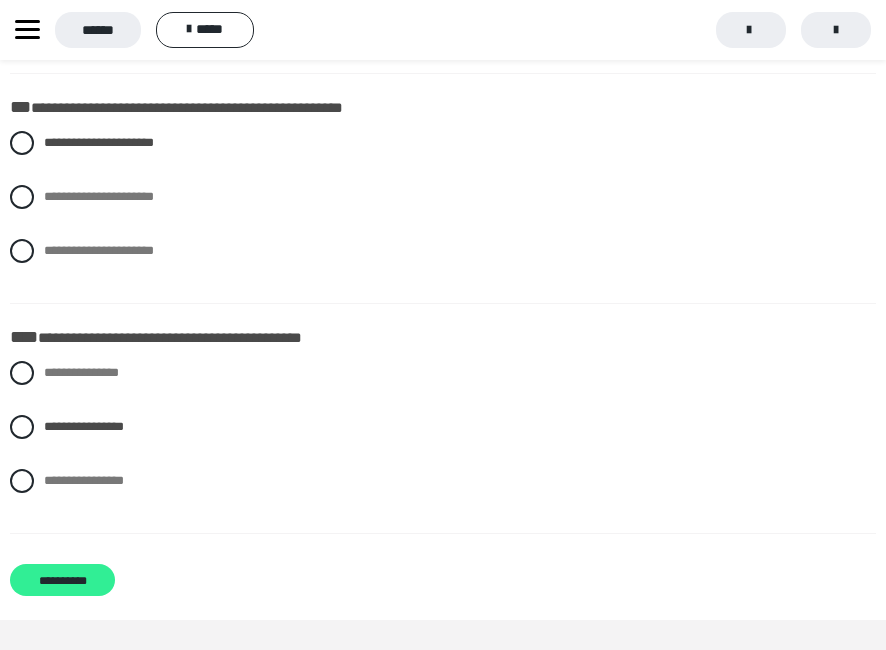 click on "**********" at bounding box center (62, 580) 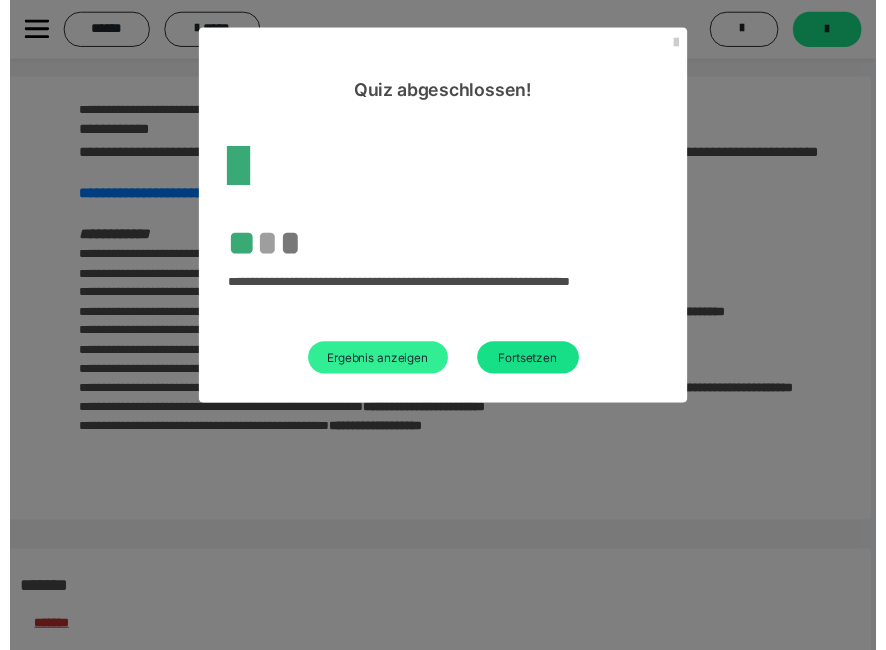 scroll, scrollTop: 2928, scrollLeft: 0, axis: vertical 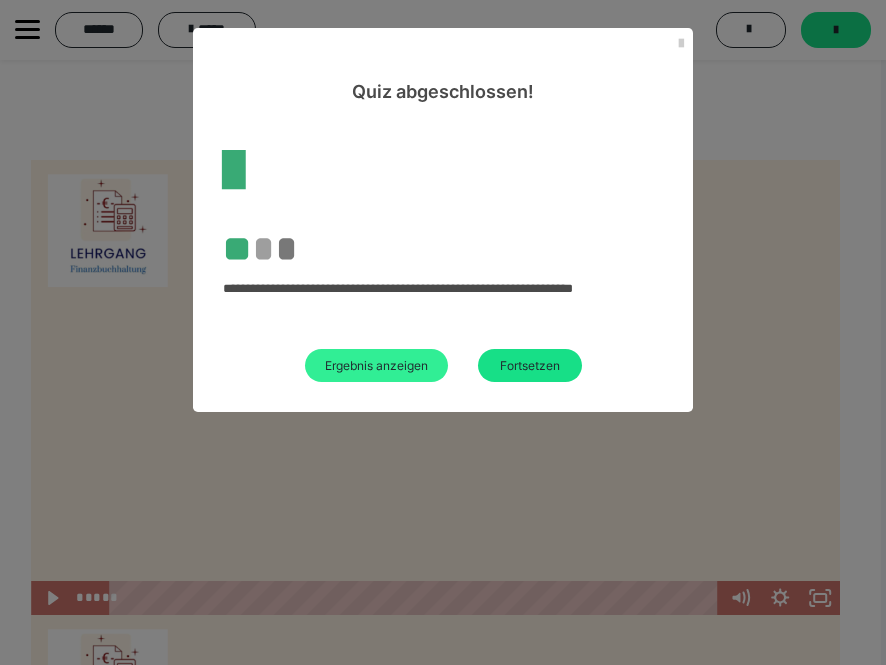 click on "Ergebnis anzeigen" at bounding box center (376, 365) 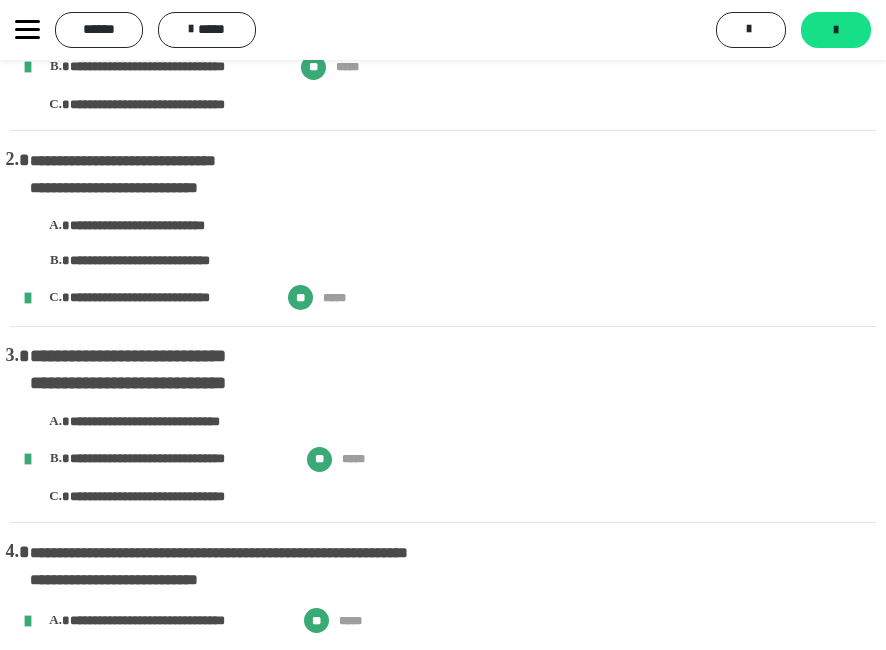 scroll, scrollTop: 200, scrollLeft: 0, axis: vertical 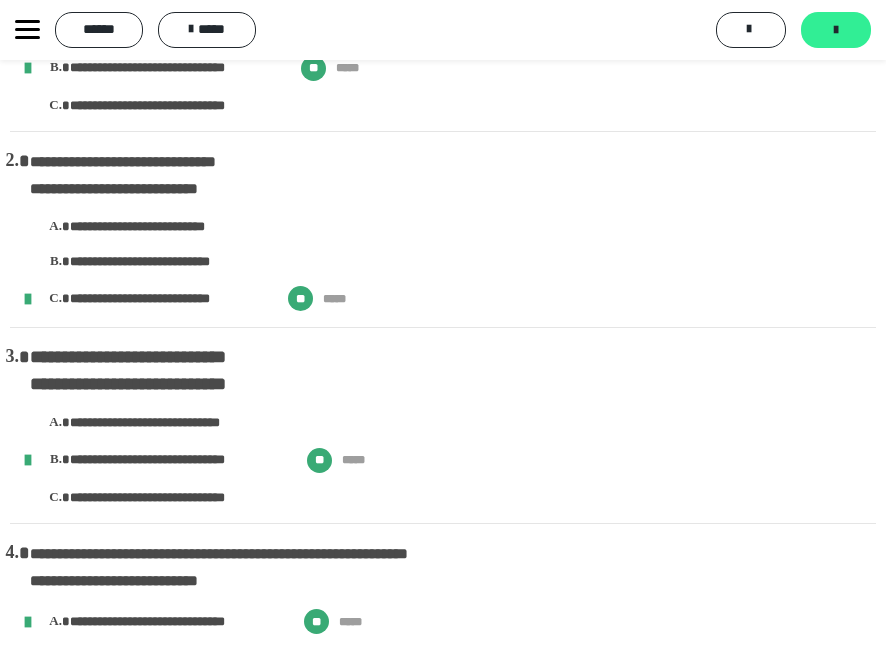 click on "*******" at bounding box center [836, 30] 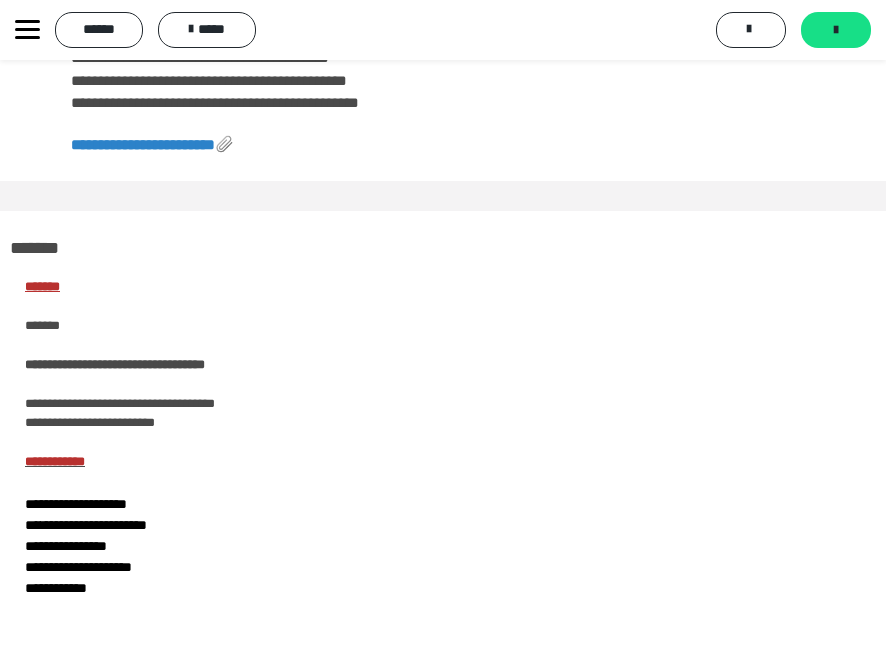 scroll, scrollTop: 0, scrollLeft: 0, axis: both 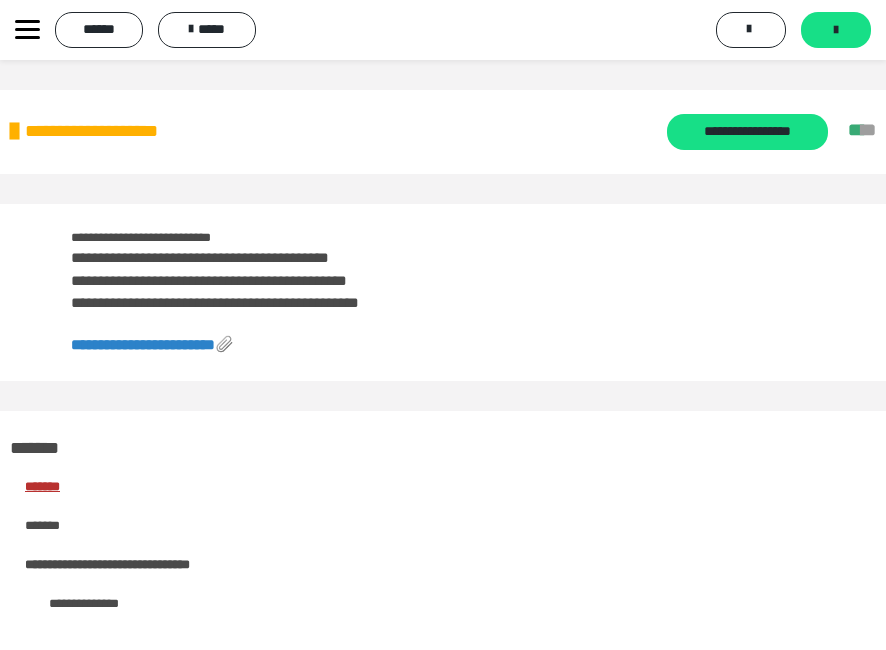 click 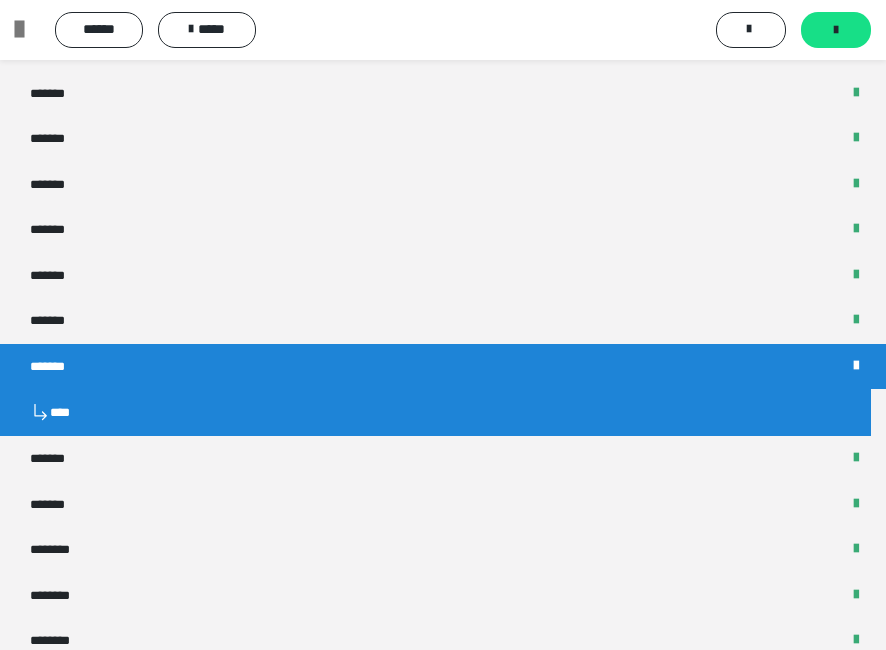 scroll, scrollTop: 700, scrollLeft: 0, axis: vertical 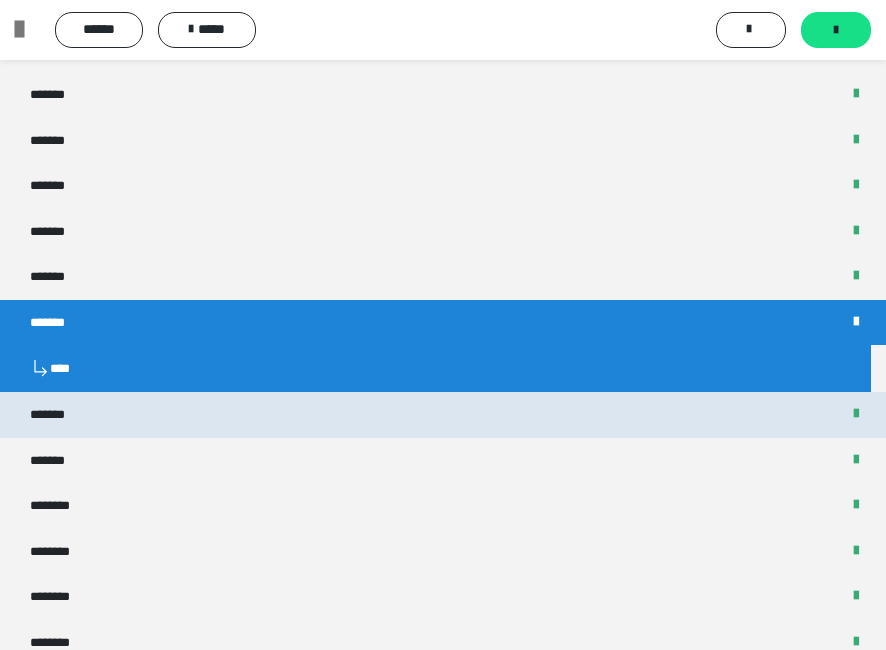 click on "*******" at bounding box center [443, 415] 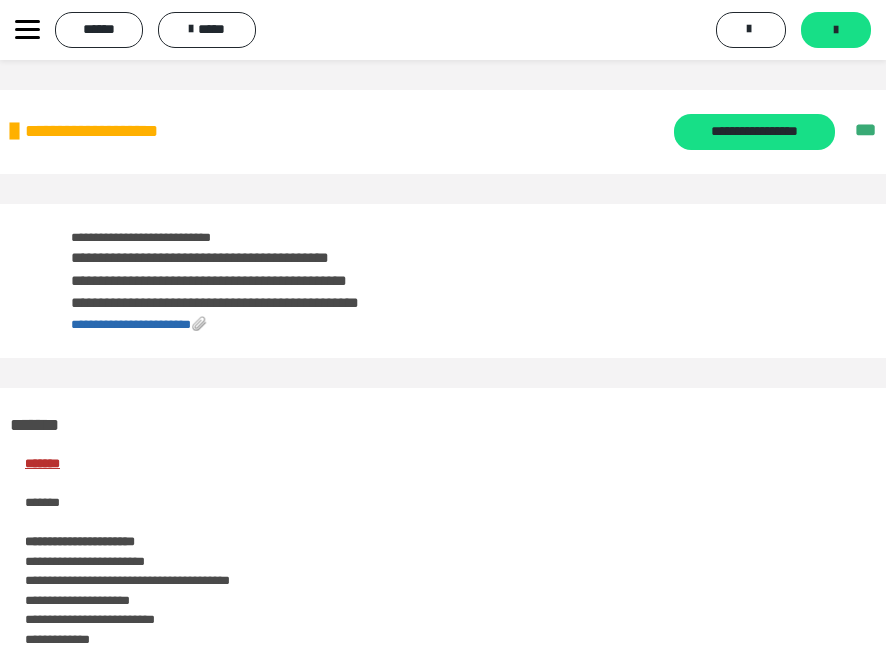 click 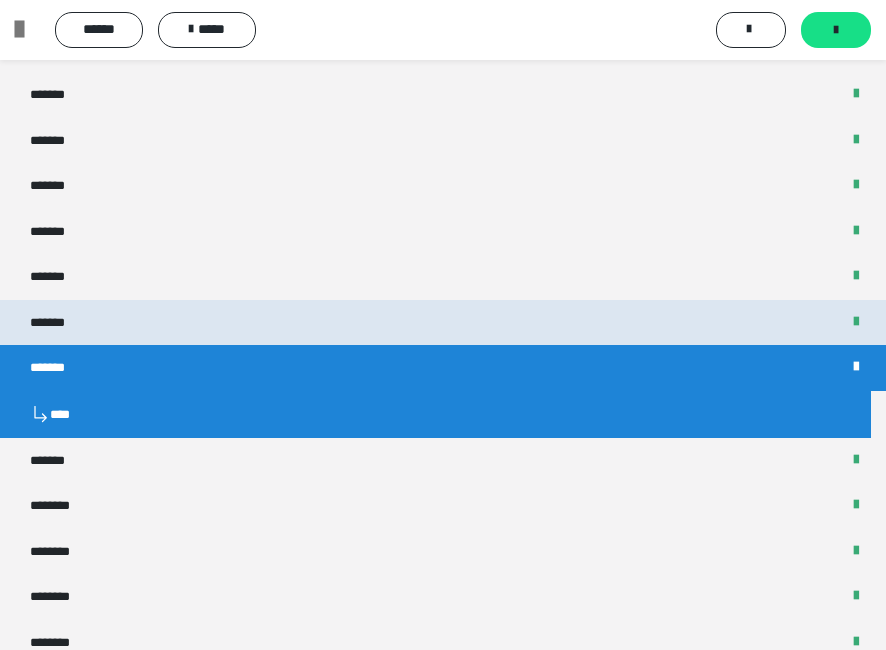 click on "*******" at bounding box center (443, 323) 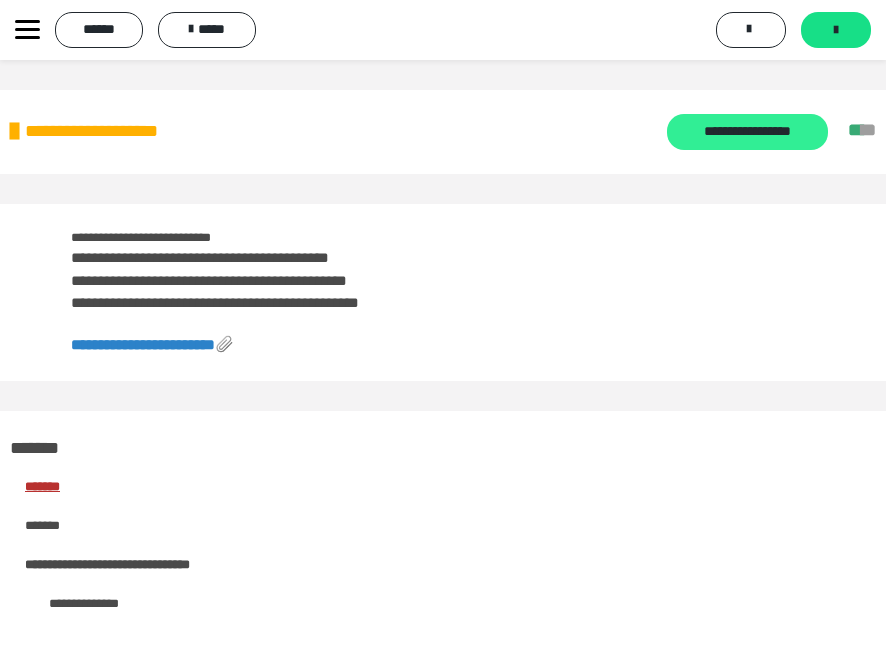 click on "**********" at bounding box center [747, 132] 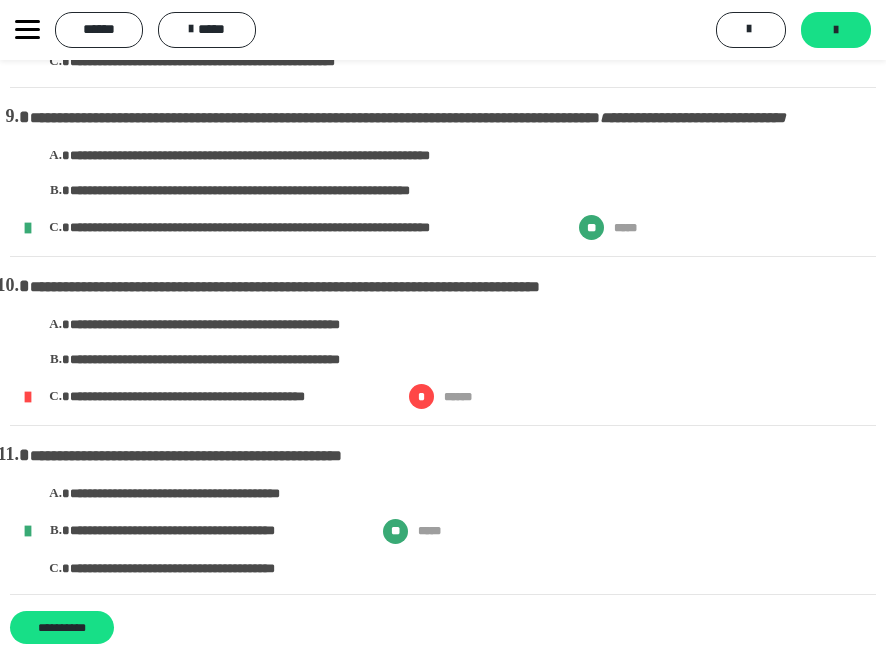 scroll, scrollTop: 1200, scrollLeft: 0, axis: vertical 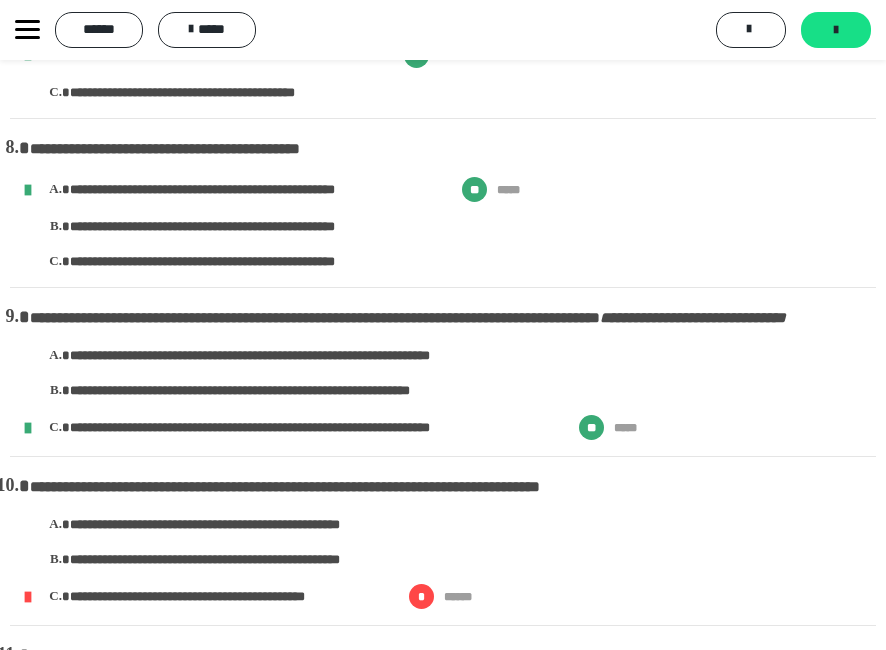 click 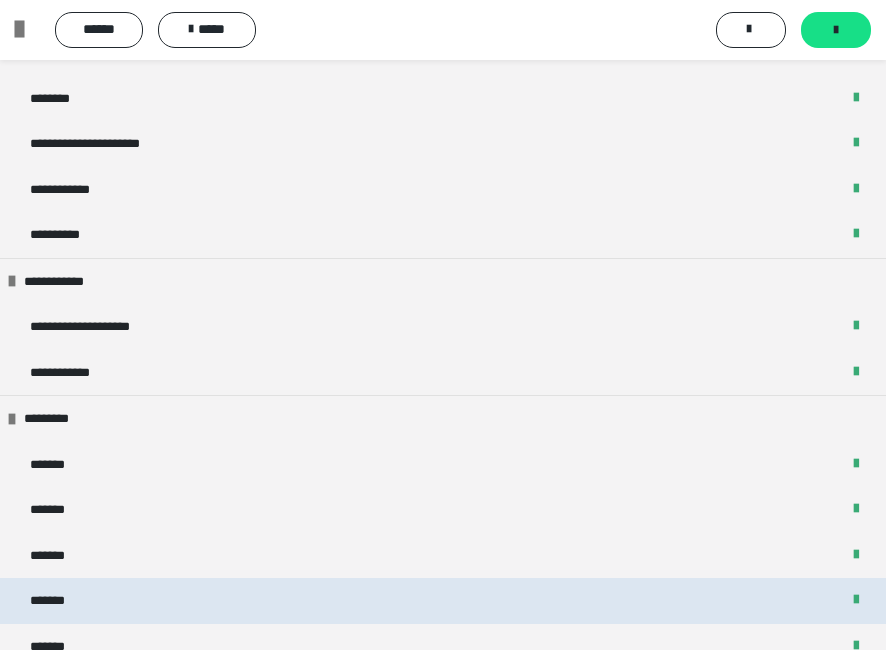 scroll, scrollTop: 500, scrollLeft: 0, axis: vertical 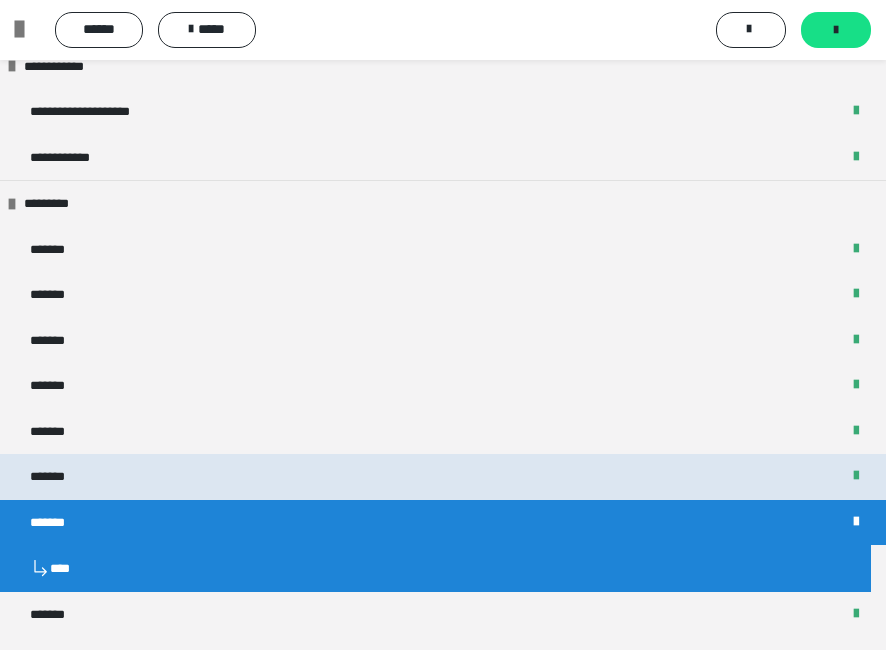 click on "*******" at bounding box center (58, 477) 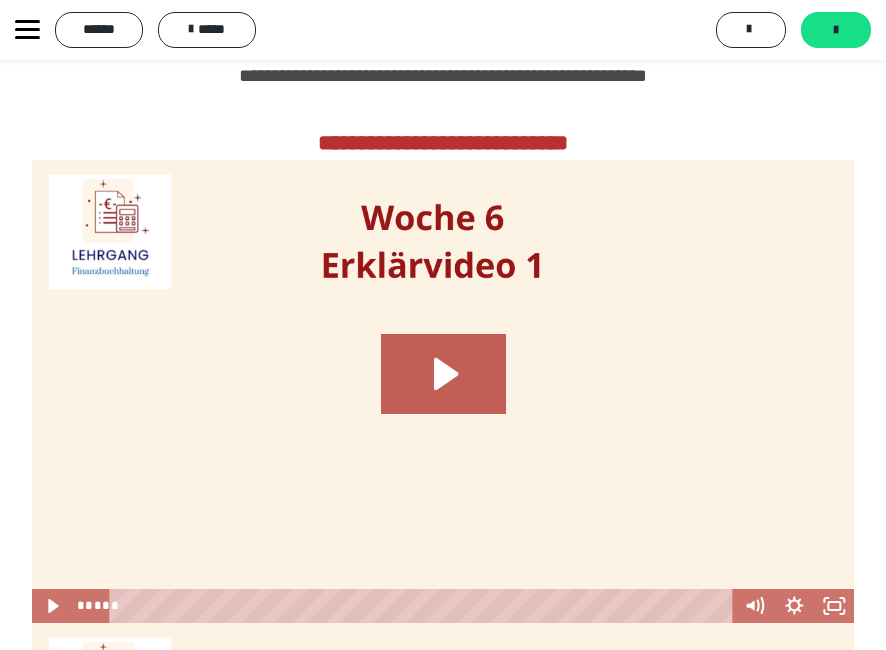 scroll, scrollTop: 1300, scrollLeft: 0, axis: vertical 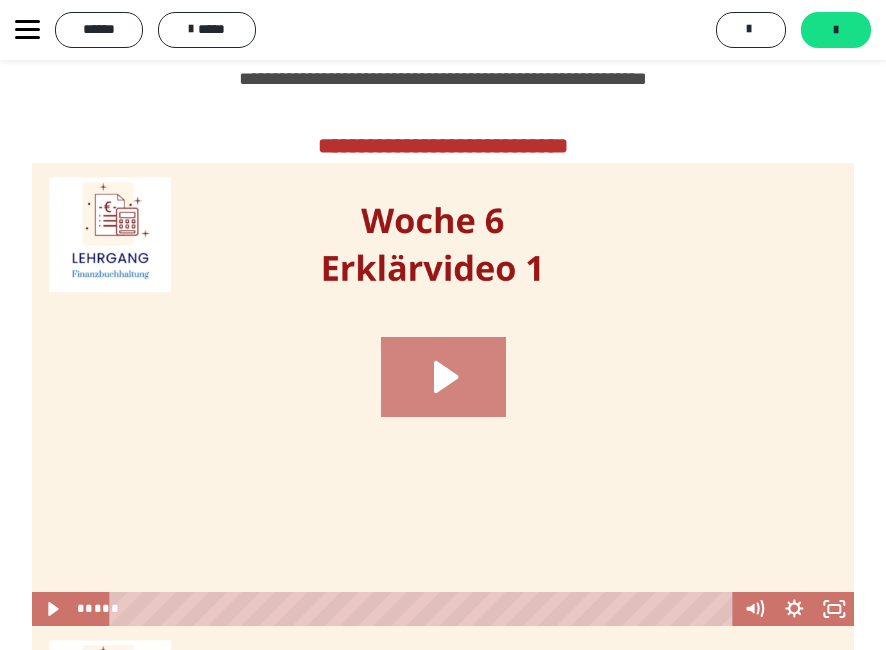 click 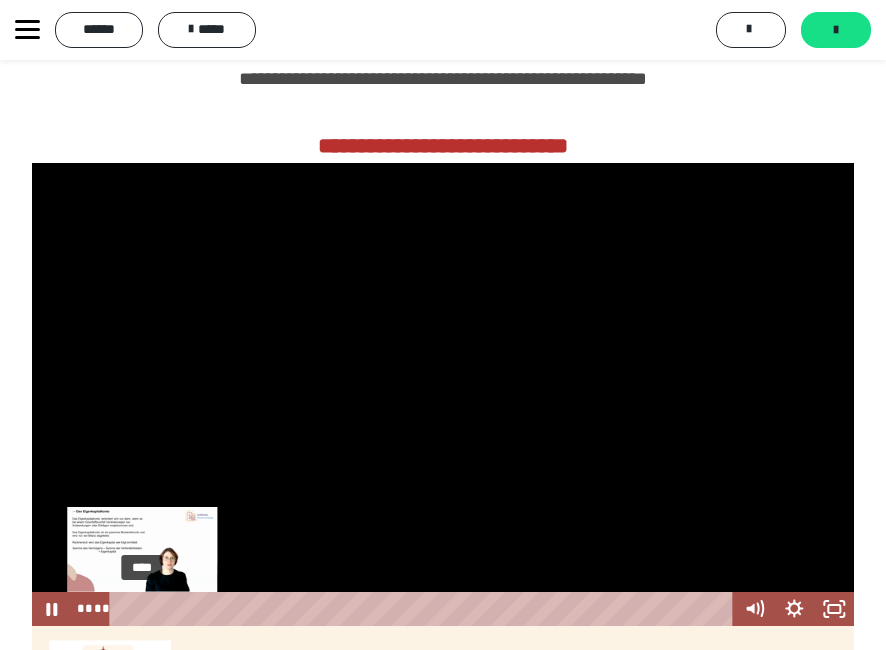 click on "****" at bounding box center [425, 609] 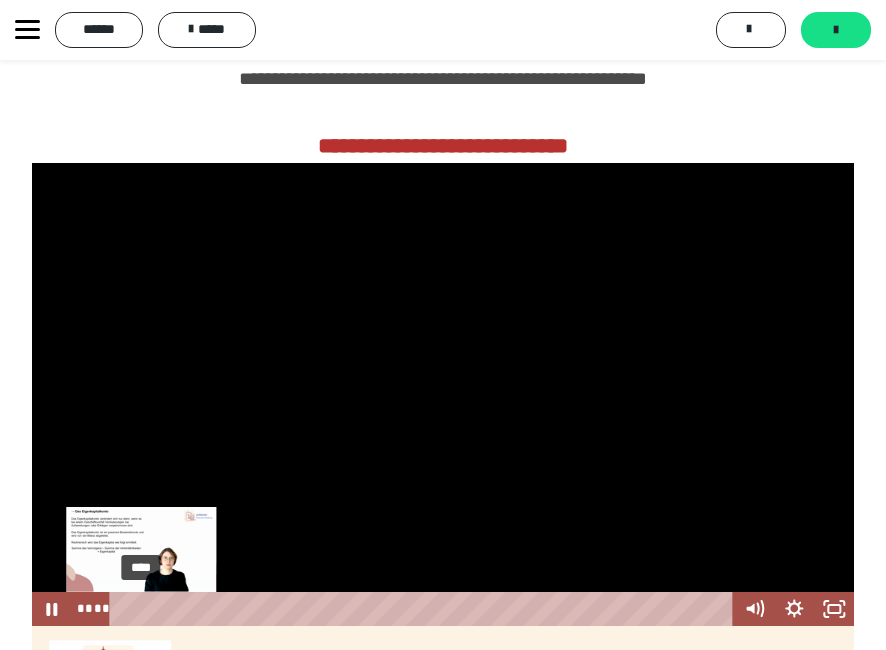 click on "****" at bounding box center [425, 609] 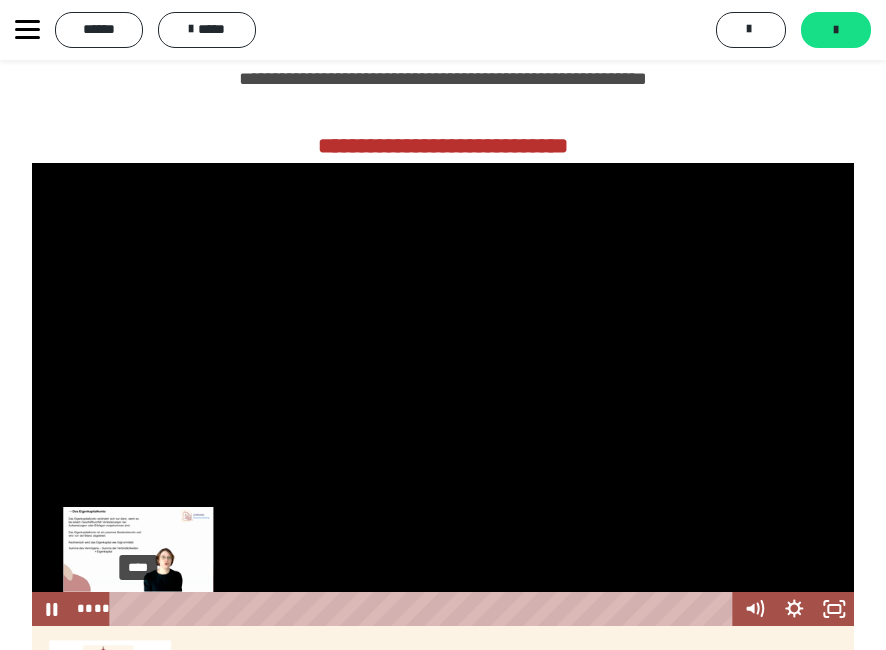 click at bounding box center (142, 608) 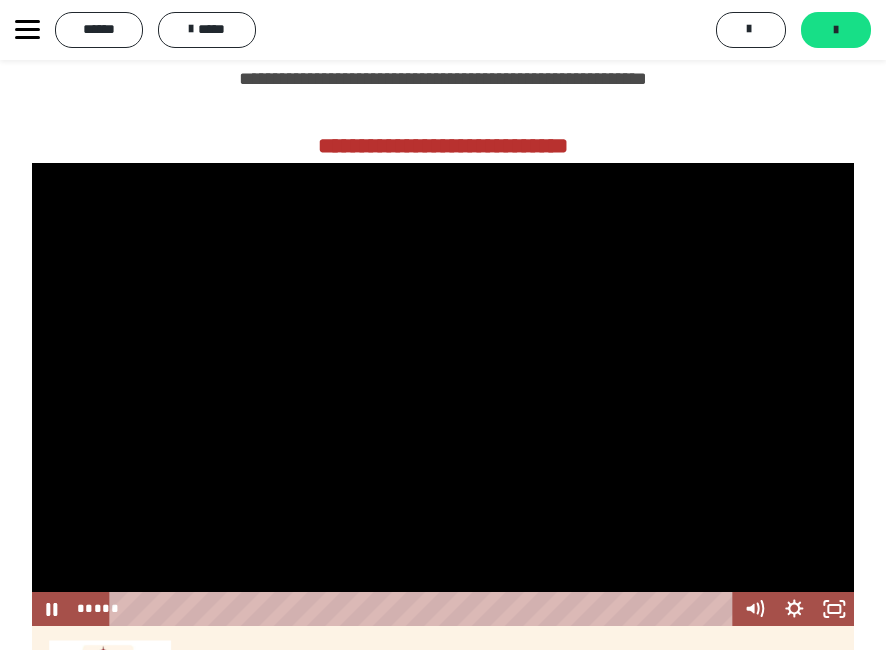 click at bounding box center [443, 394] 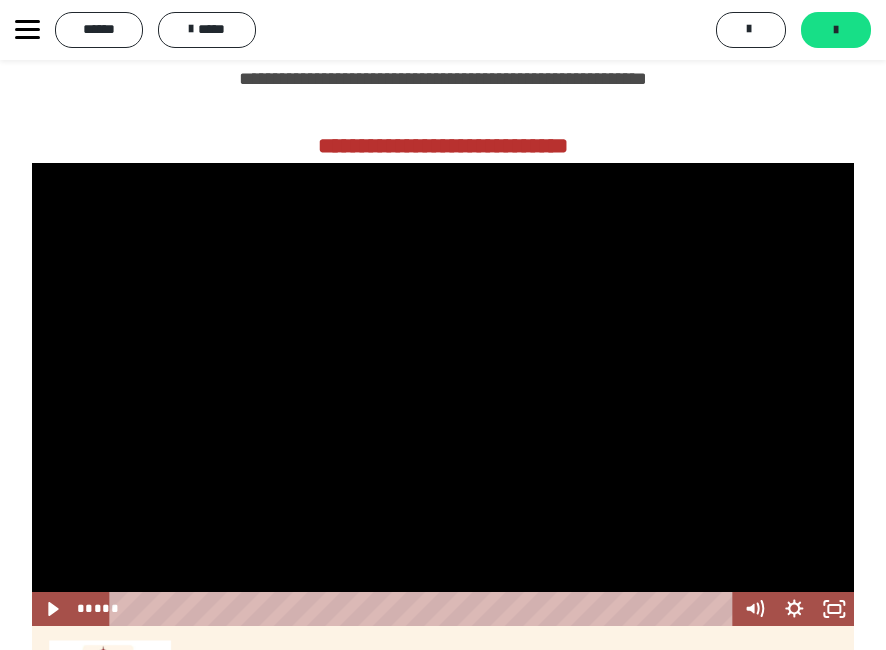 click at bounding box center [443, 394] 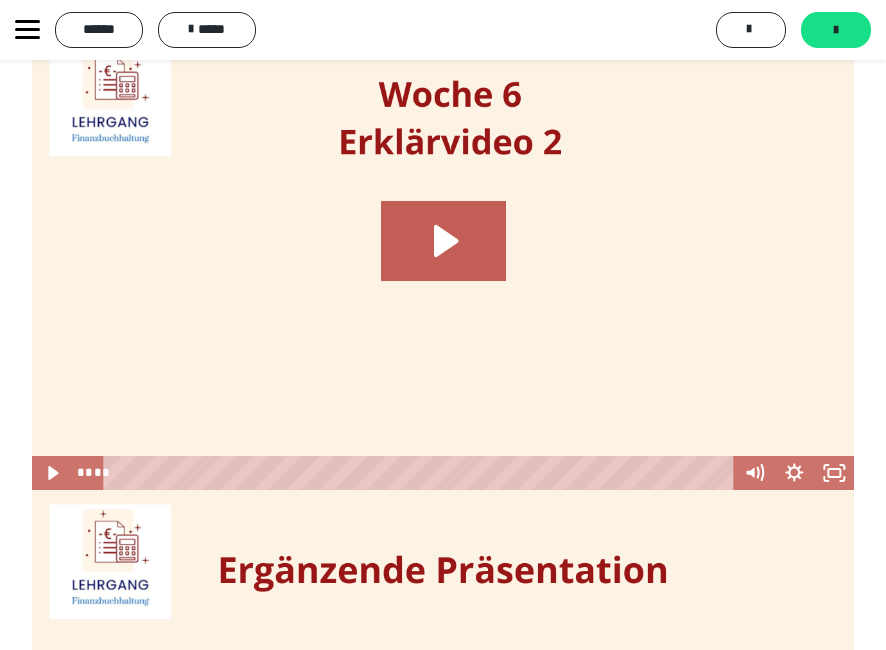 scroll, scrollTop: 1900, scrollLeft: 0, axis: vertical 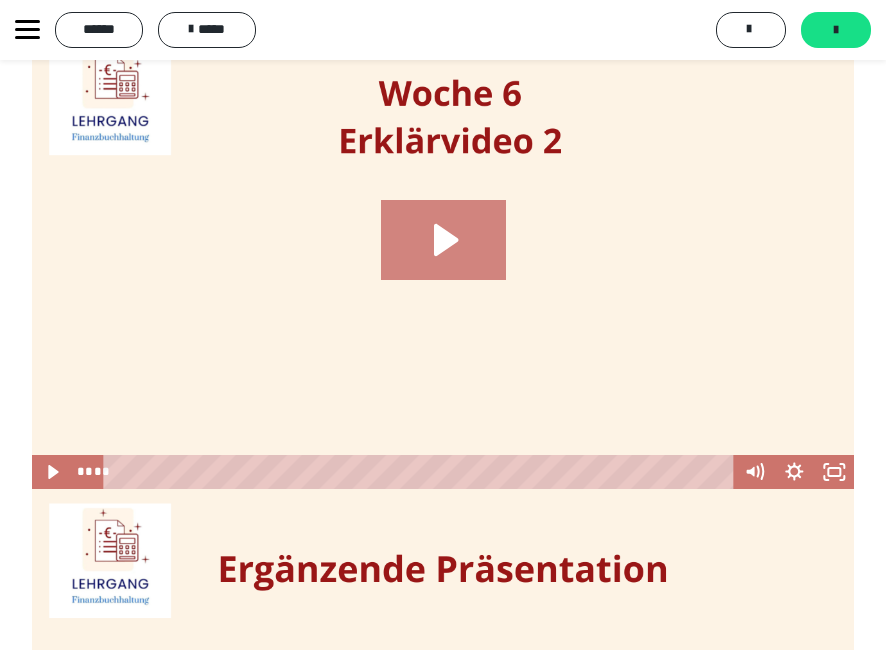 click 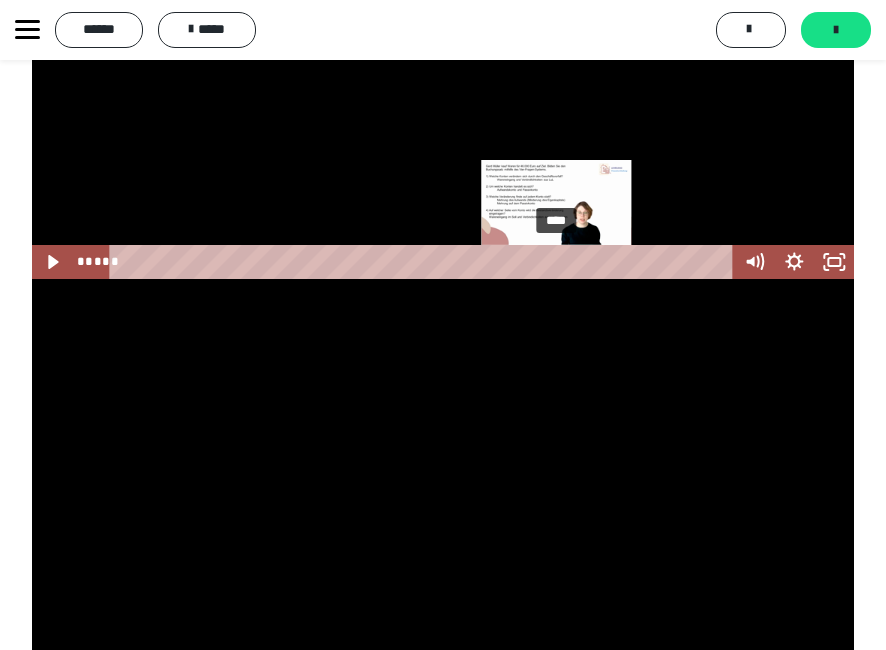 scroll, scrollTop: 1600, scrollLeft: 0, axis: vertical 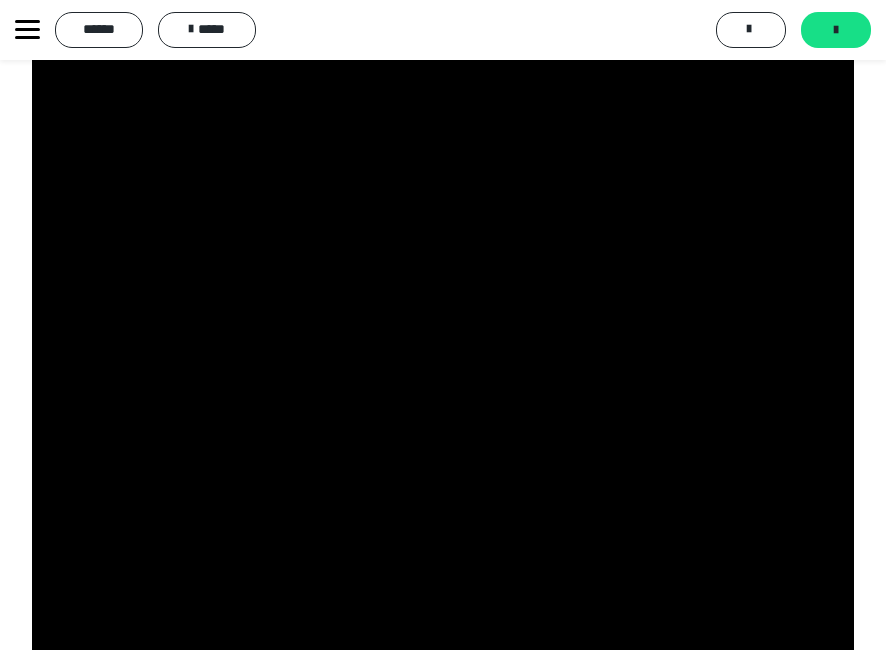 click at bounding box center (443, 557) 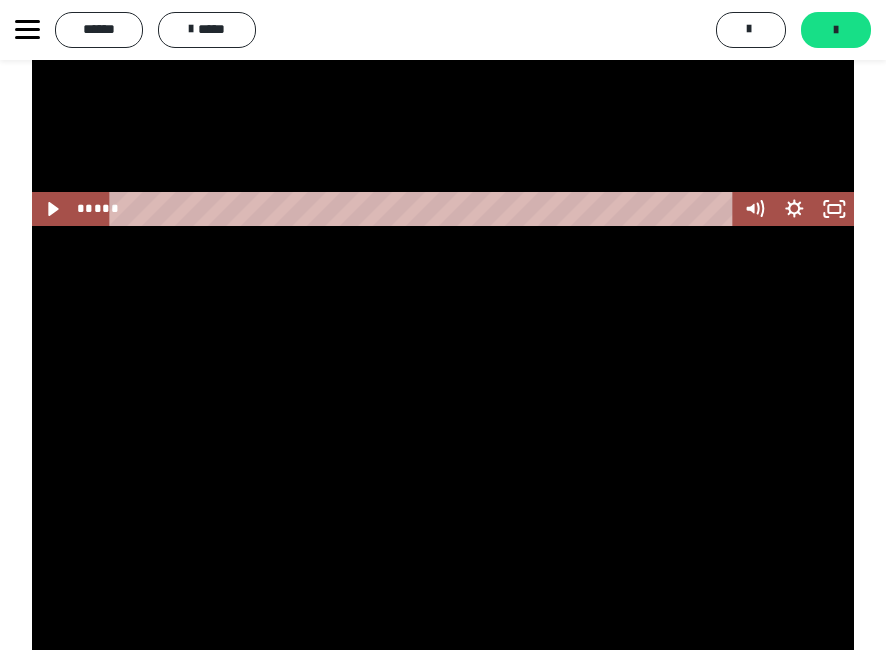 click at bounding box center [443, 457] 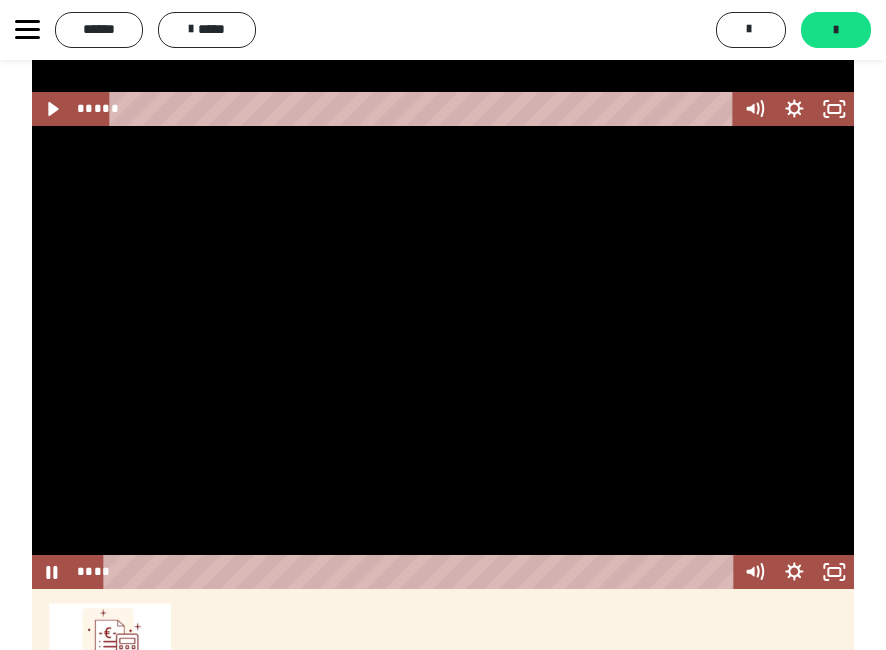 scroll, scrollTop: 1800, scrollLeft: 0, axis: vertical 